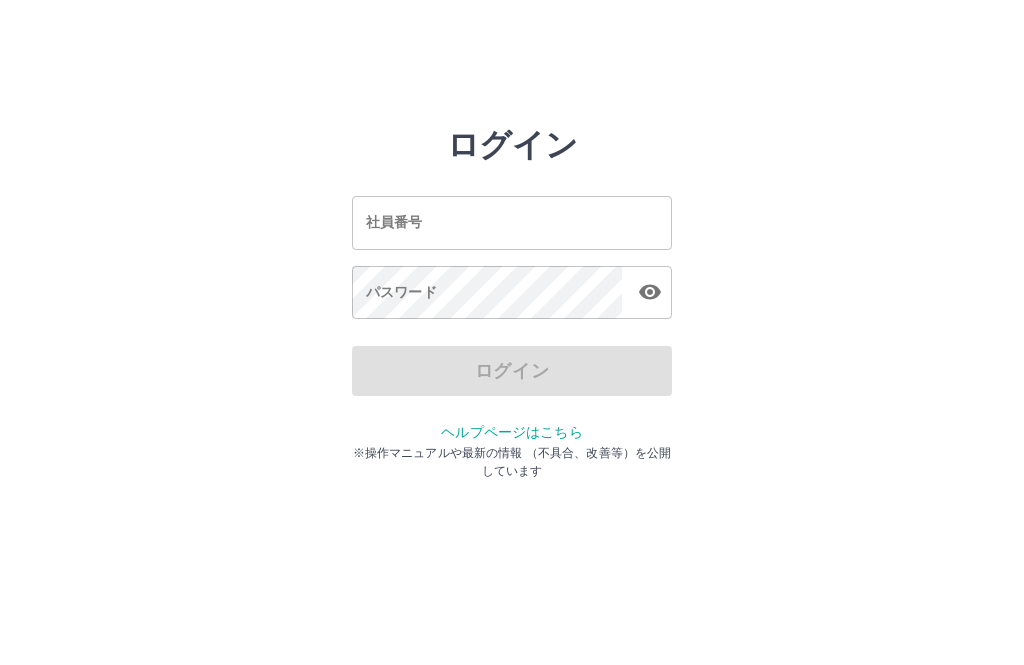 scroll, scrollTop: 0, scrollLeft: 0, axis: both 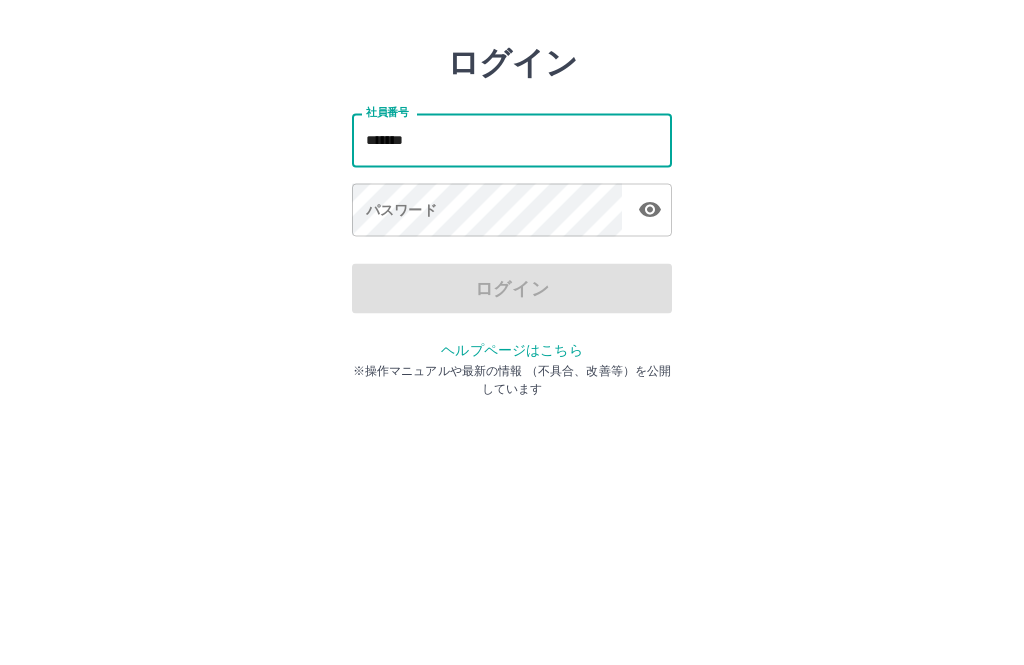 type on "*******" 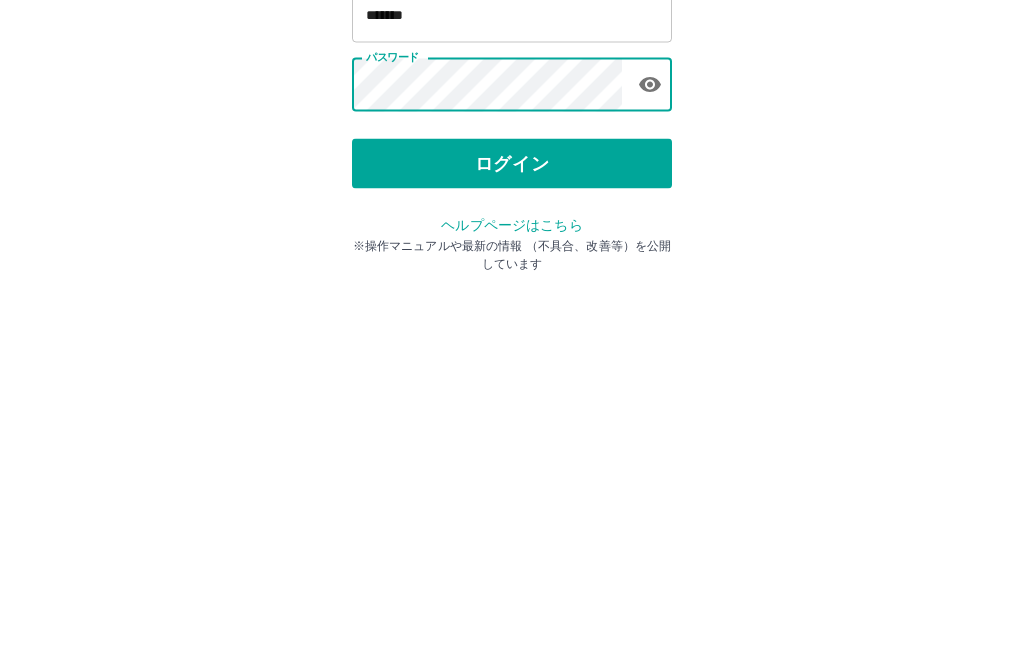 click on "ログイン" at bounding box center (512, 371) 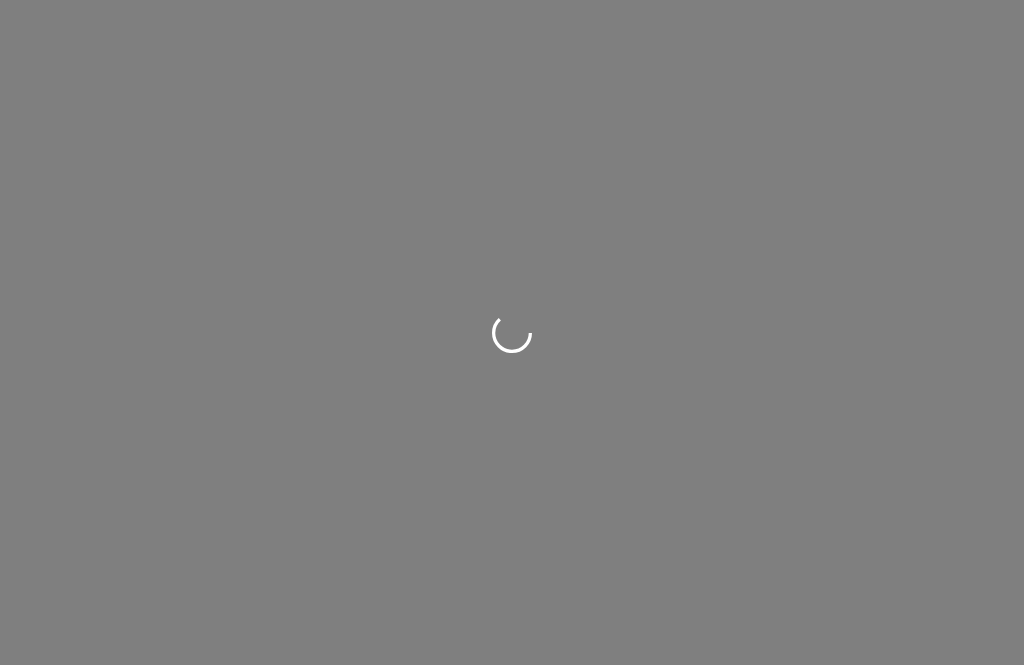 scroll, scrollTop: 0, scrollLeft: 0, axis: both 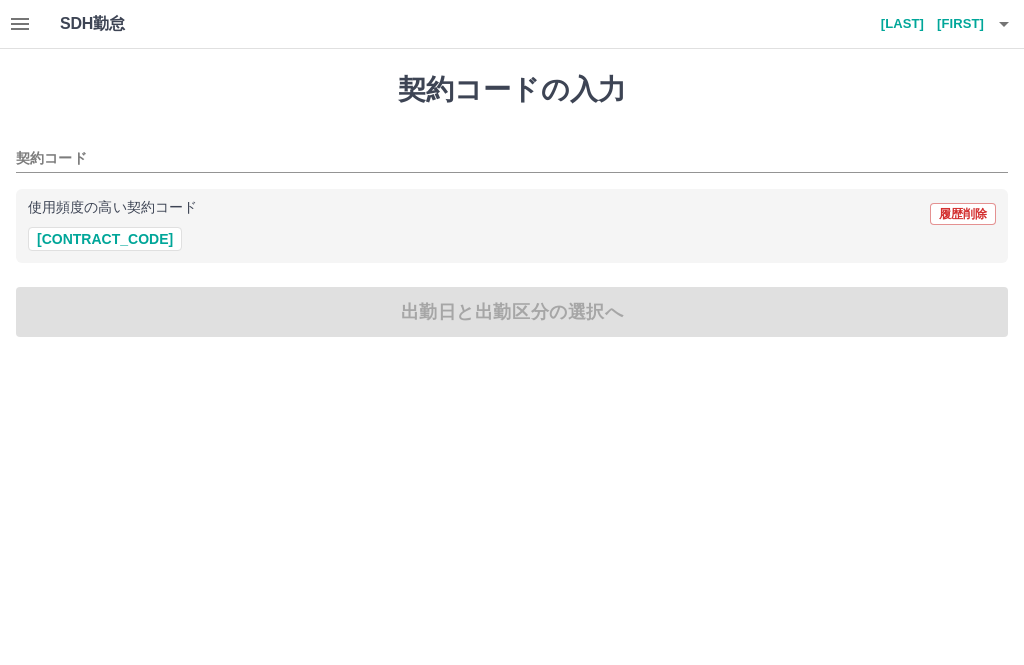 click on "[CONTRACT_CODE]" at bounding box center (105, 239) 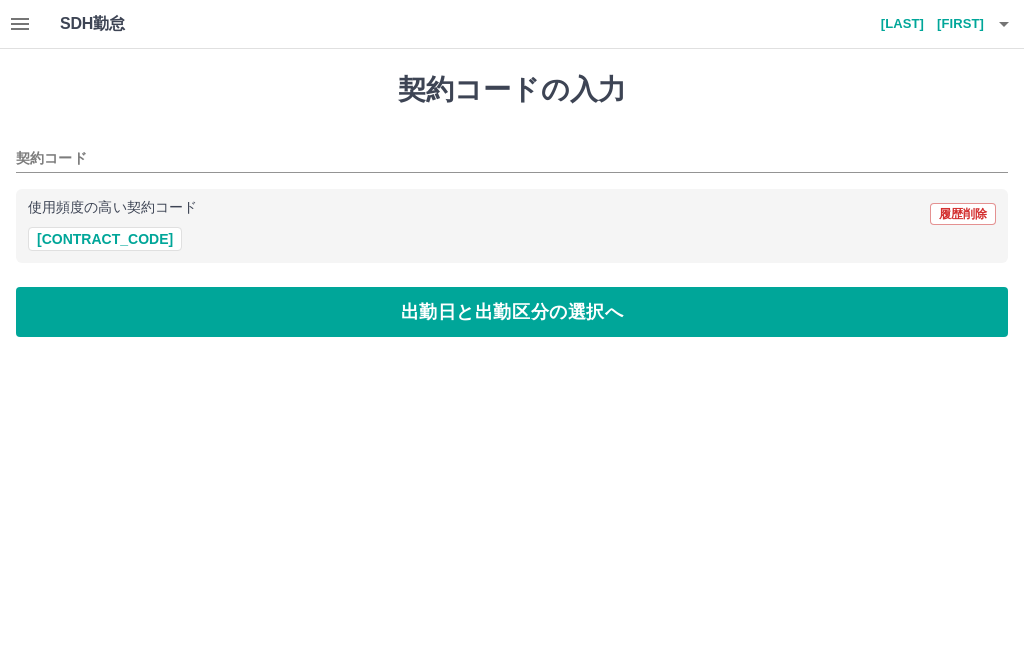 type on "********" 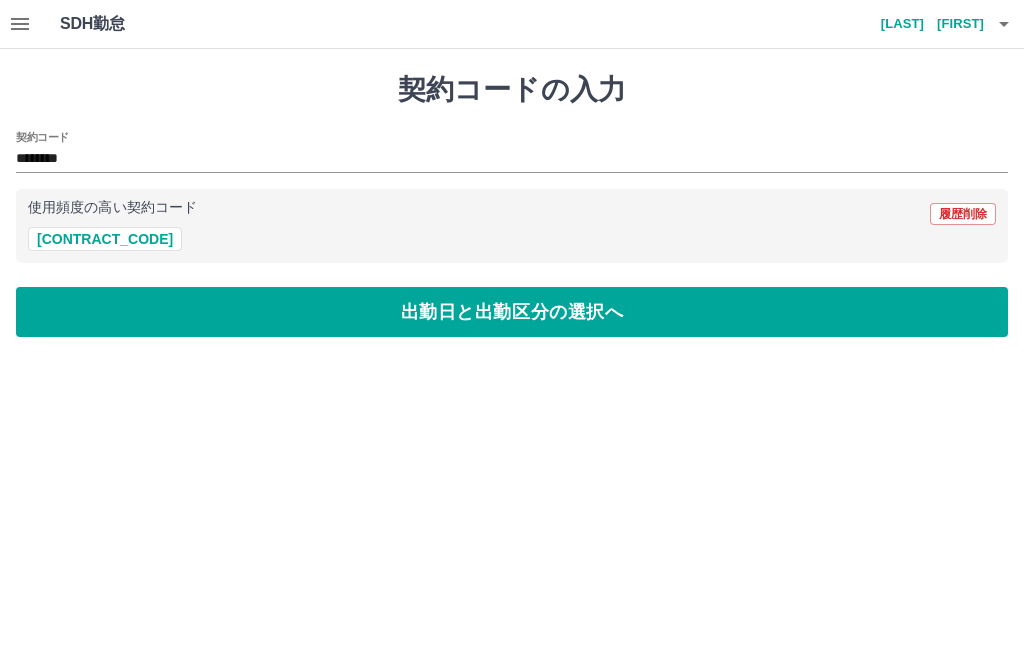 click on "出勤日と出勤区分の選択へ" at bounding box center (512, 312) 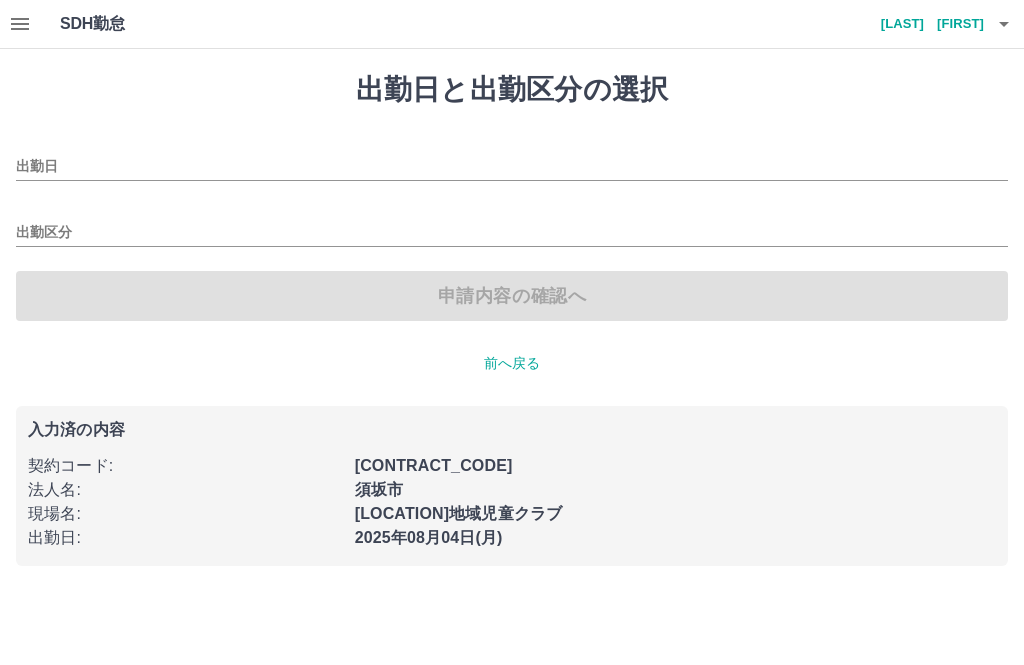 type on "**********" 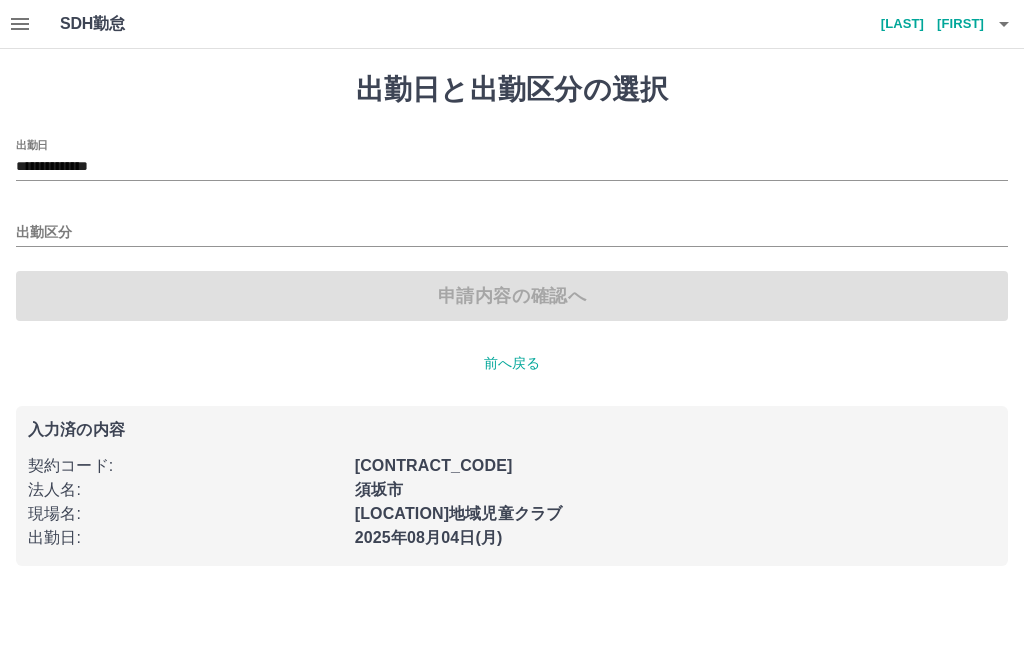 click on "出勤区分" at bounding box center [512, 233] 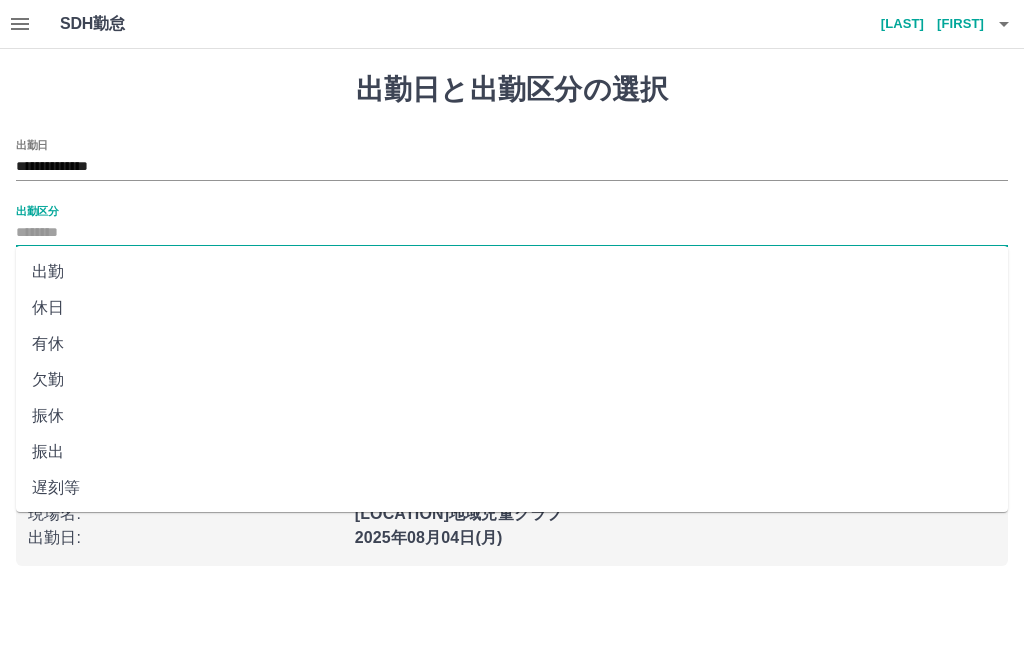 click on "出勤" at bounding box center [512, 272] 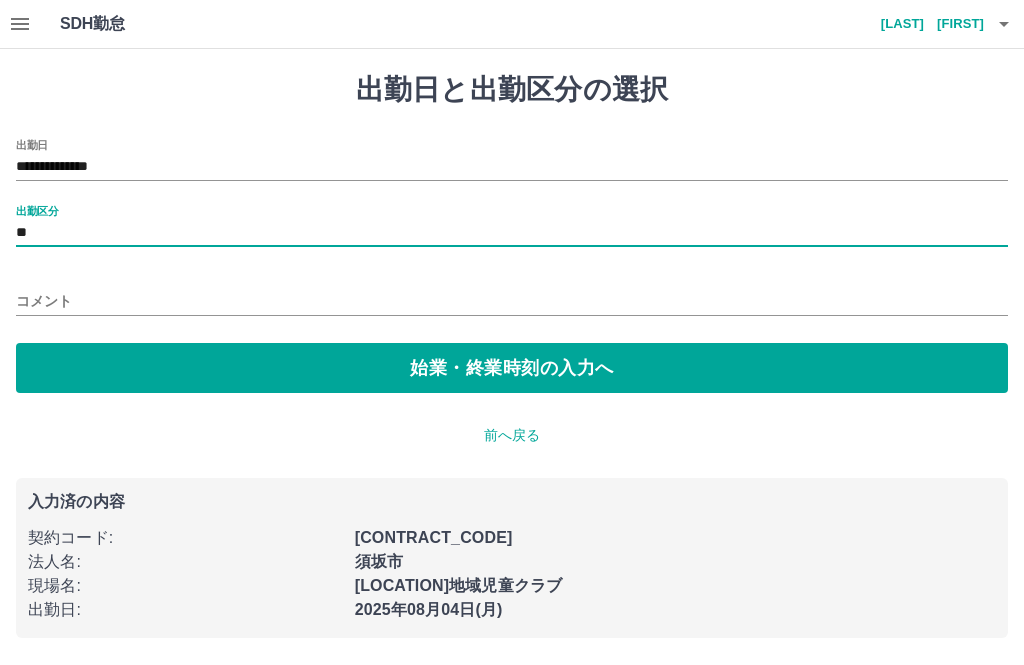 click on "始業・終業時刻の入力へ" at bounding box center (512, 368) 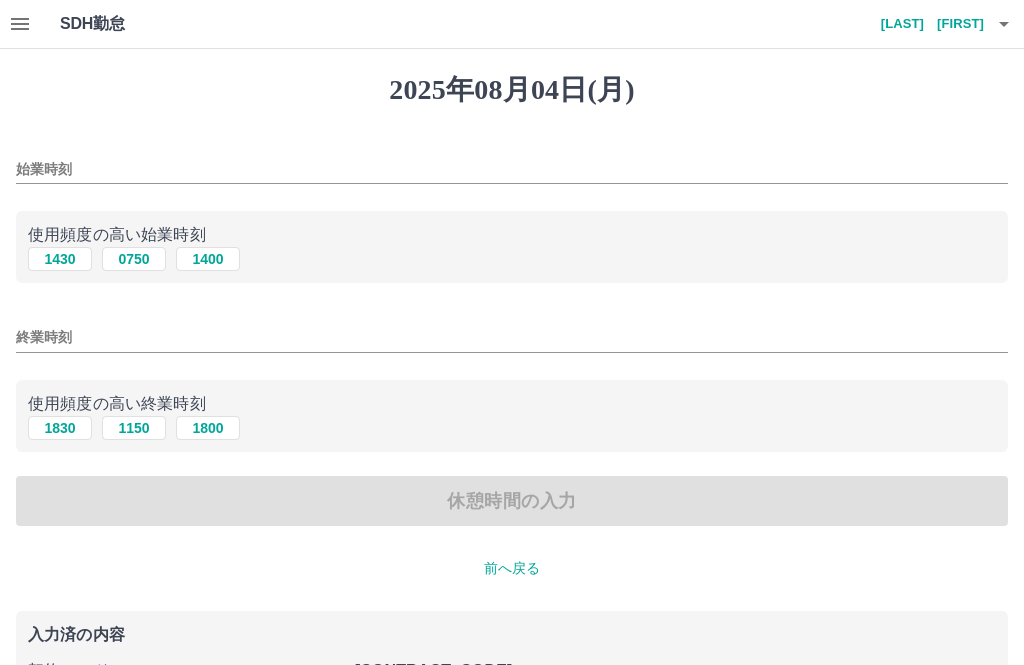 click on "始業時刻" at bounding box center (512, 169) 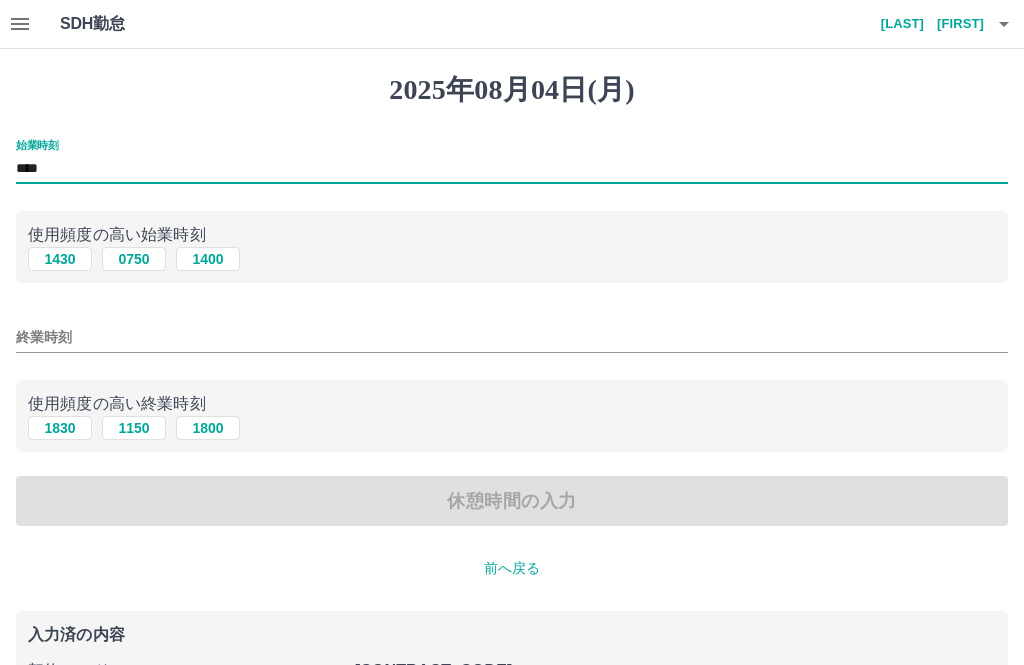 type on "****" 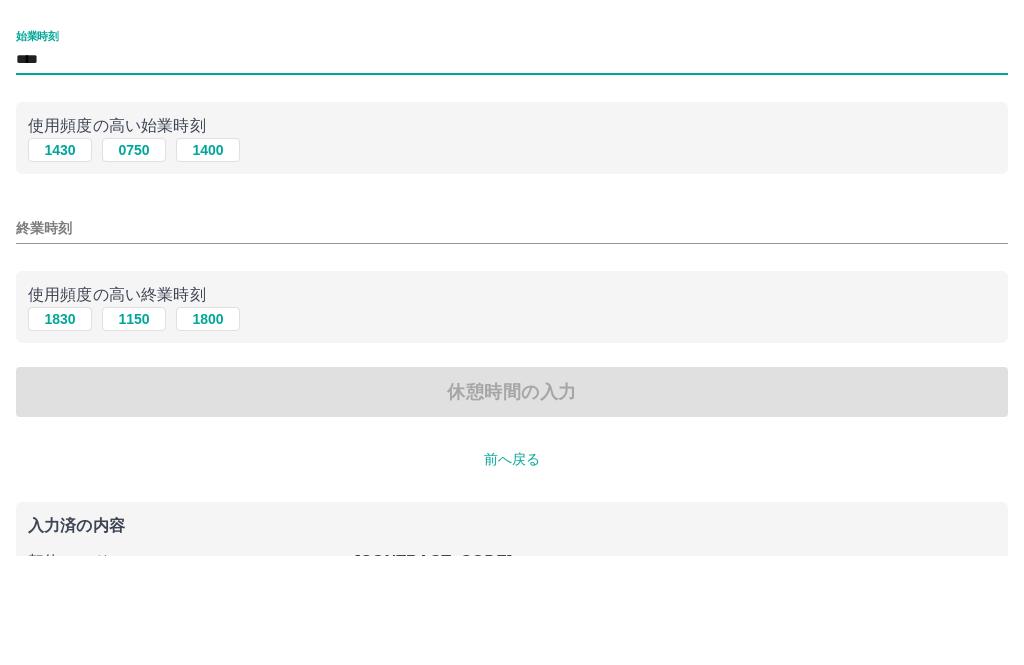 click on "2025年08月04日(月) 始業時刻 **** 使用頻度の高い始業時刻 1430 0750 1400 終業時刻 使用頻度の高い終業時刻 1830 1150 1800 休憩時間の入力 前へ戻る 入力済の内容 契約コード : 41163001 法人名 : 須坂市 現場名 : 森上地域児童クラブ 出勤日 : 2025年08月04日(月) 出勤区分 : 出勤" at bounding box center [512, 434] 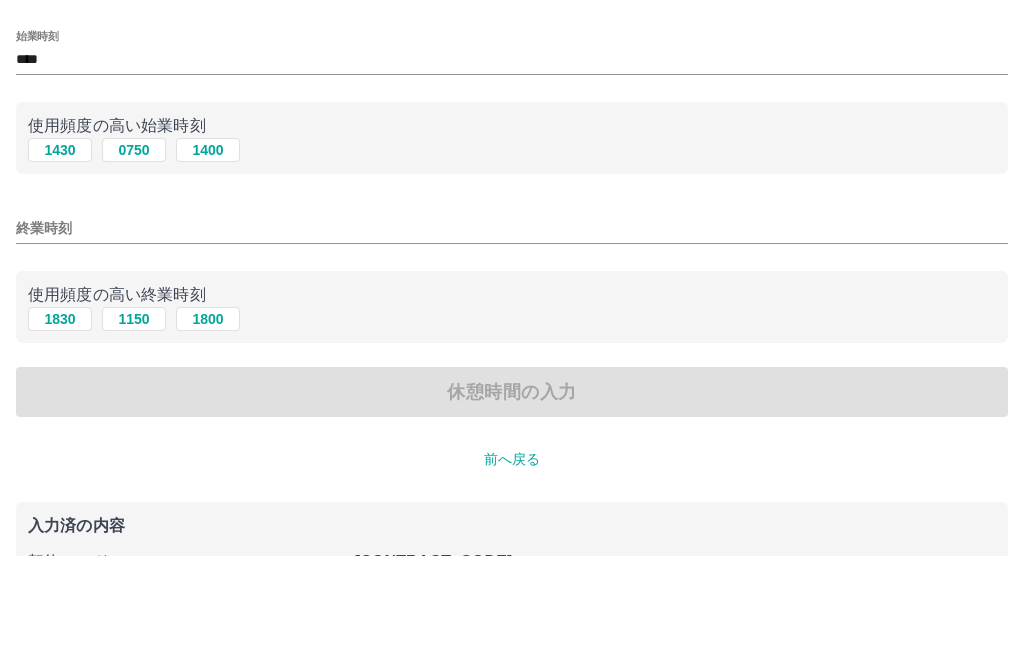 scroll, scrollTop: 92, scrollLeft: 0, axis: vertical 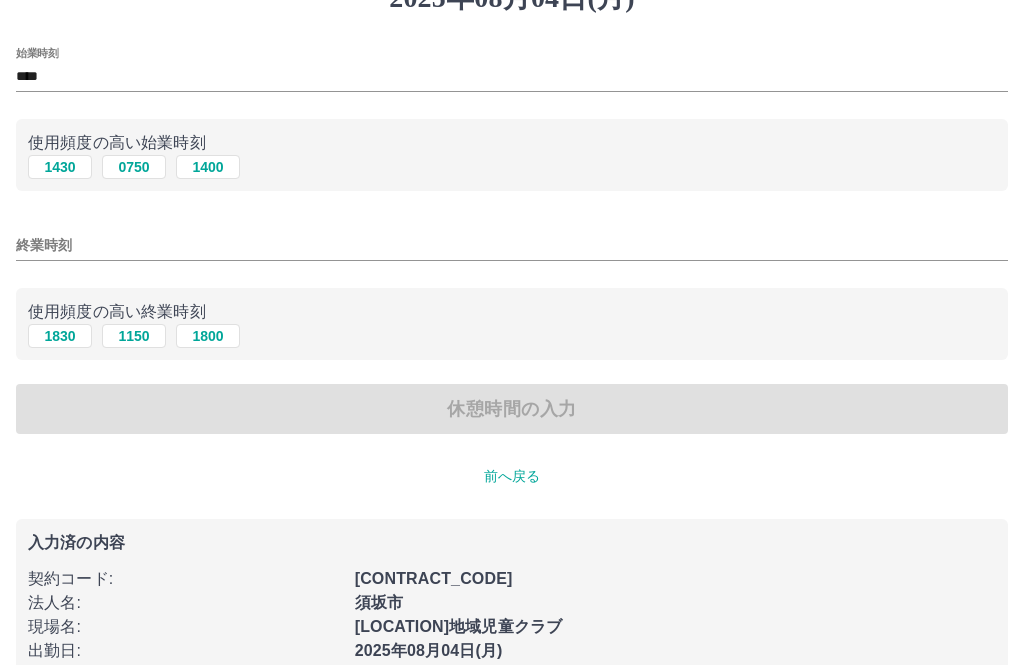 click on "終業時刻" at bounding box center (512, 245) 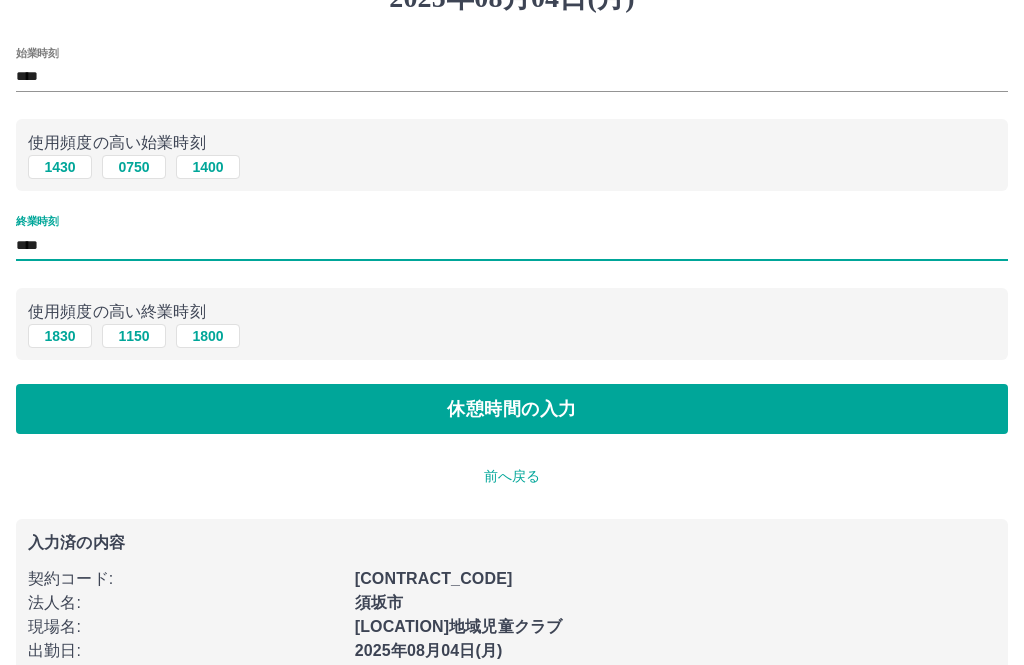type on "****" 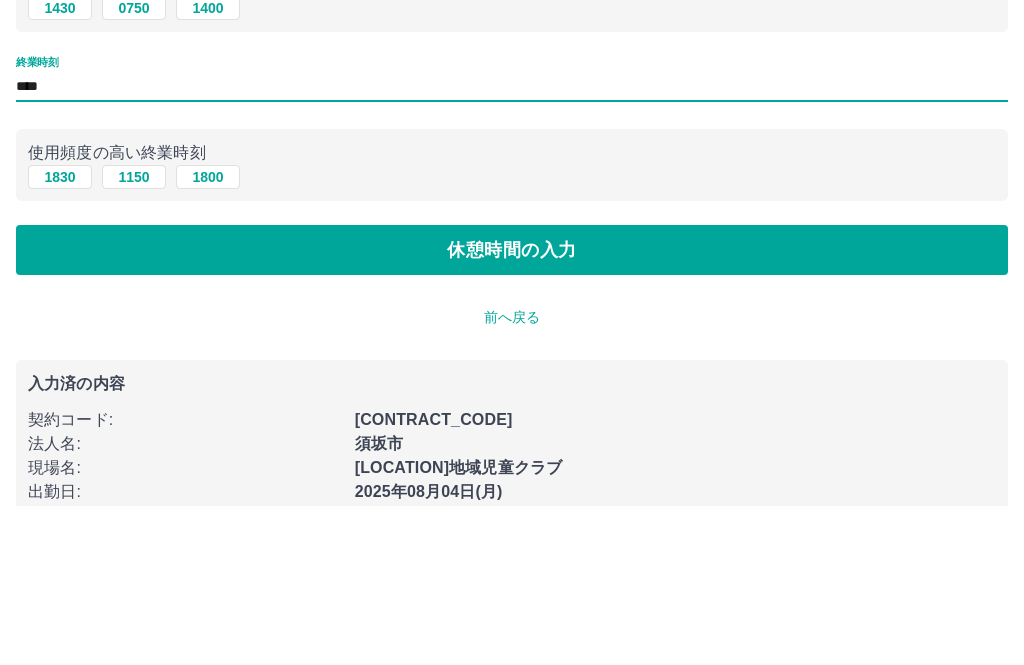 click on "休憩時間の入力" at bounding box center (512, 409) 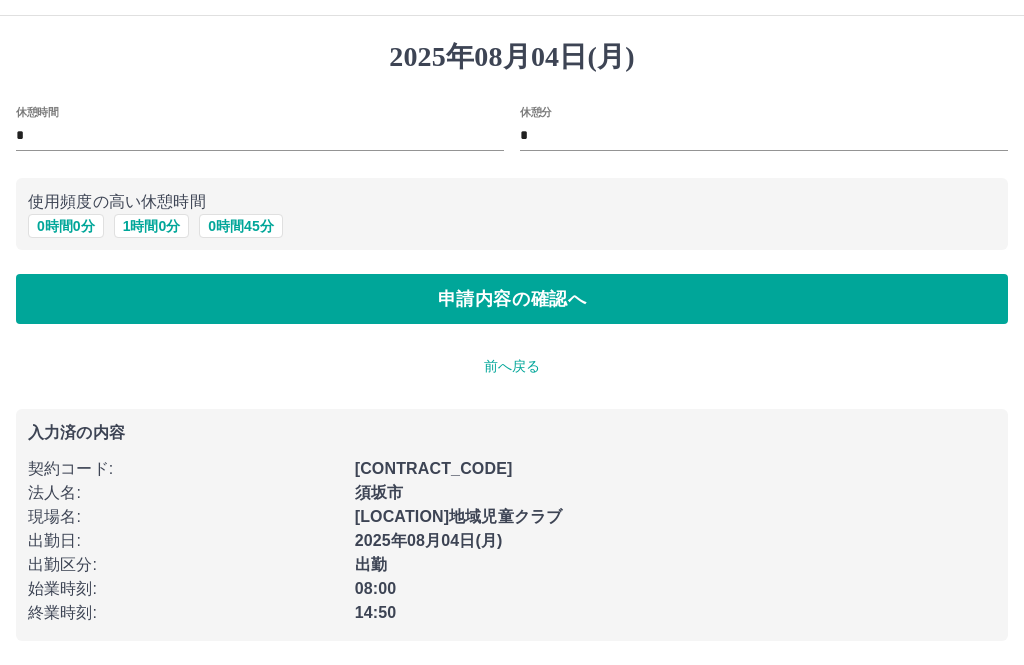 scroll, scrollTop: 0, scrollLeft: 0, axis: both 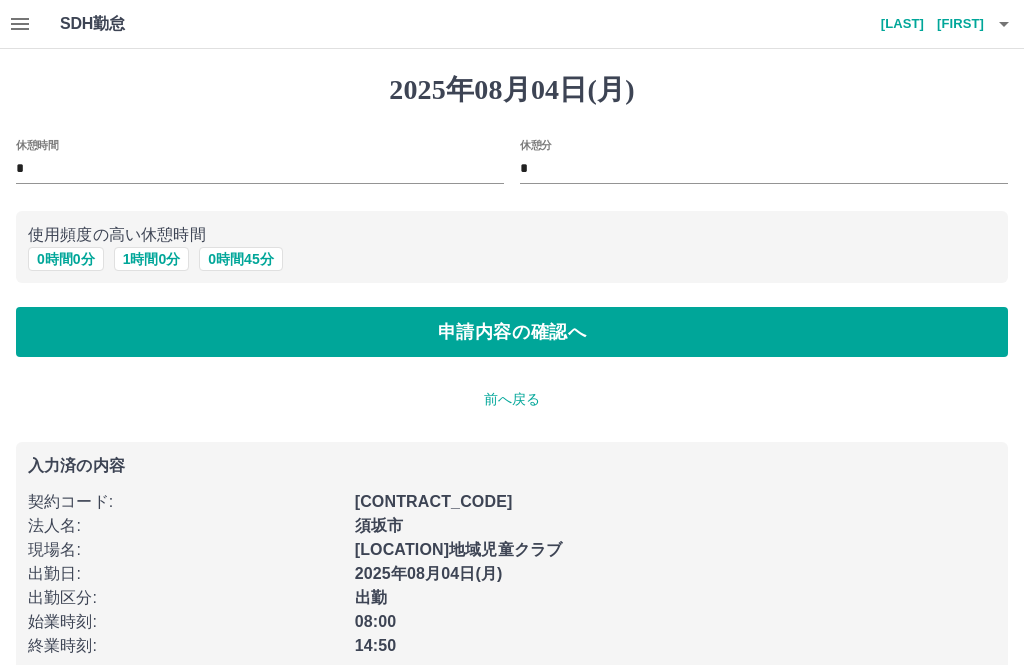 click on "*" at bounding box center [764, 169] 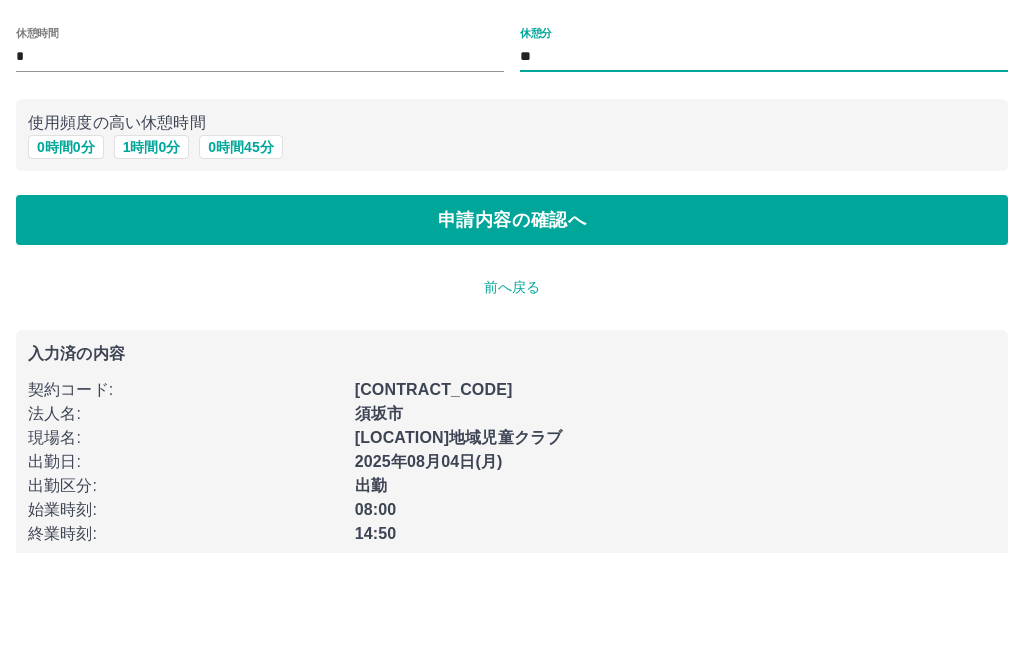 type on "**" 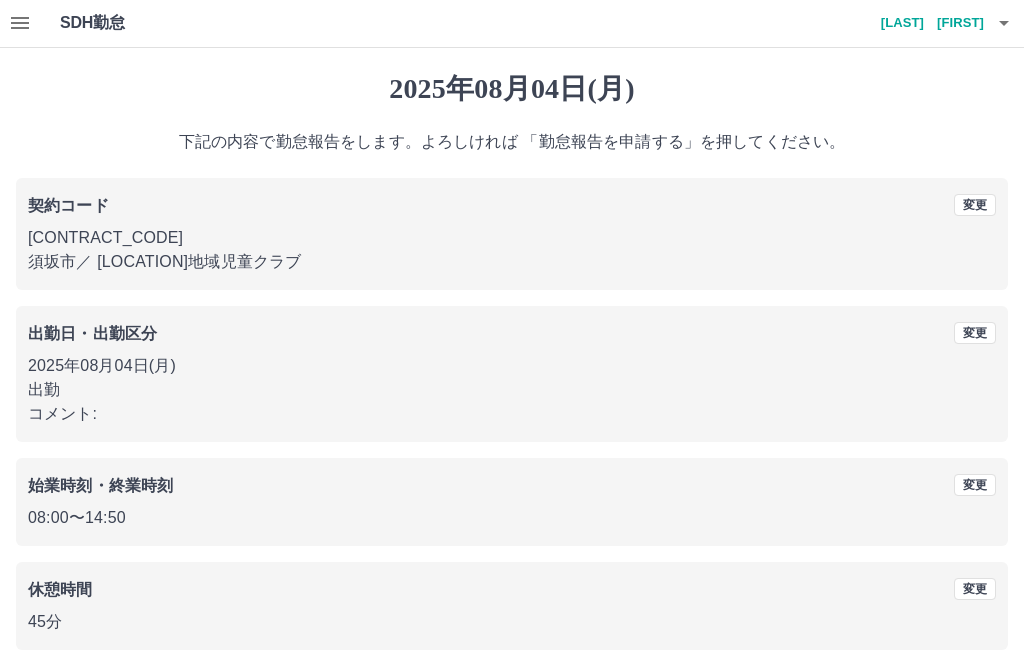 scroll, scrollTop: 19, scrollLeft: 0, axis: vertical 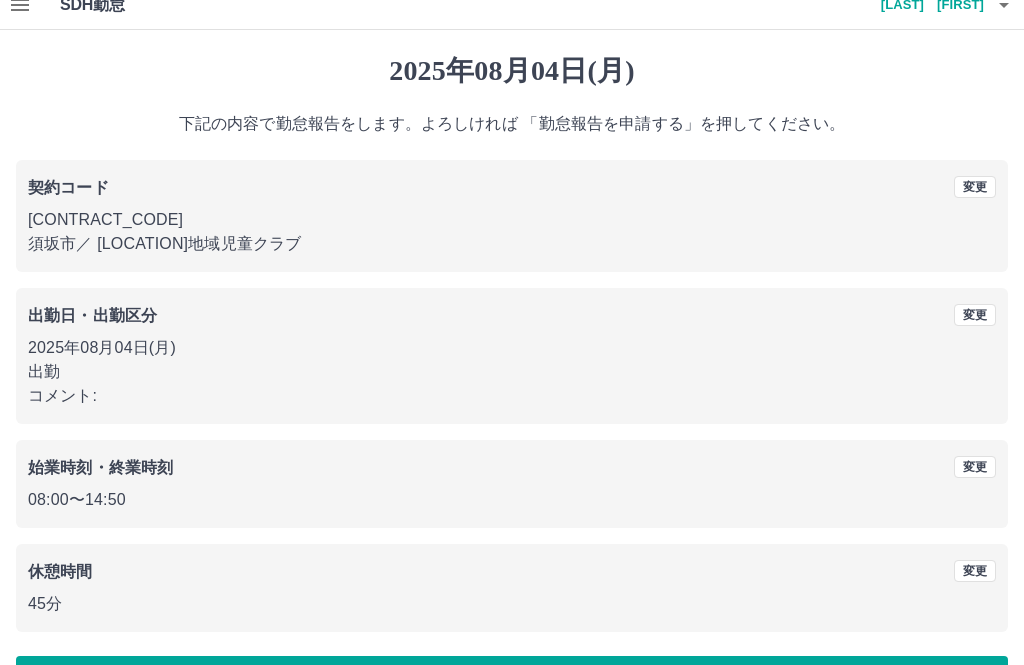 click on "勤怠報告を申請する" at bounding box center (512, 681) 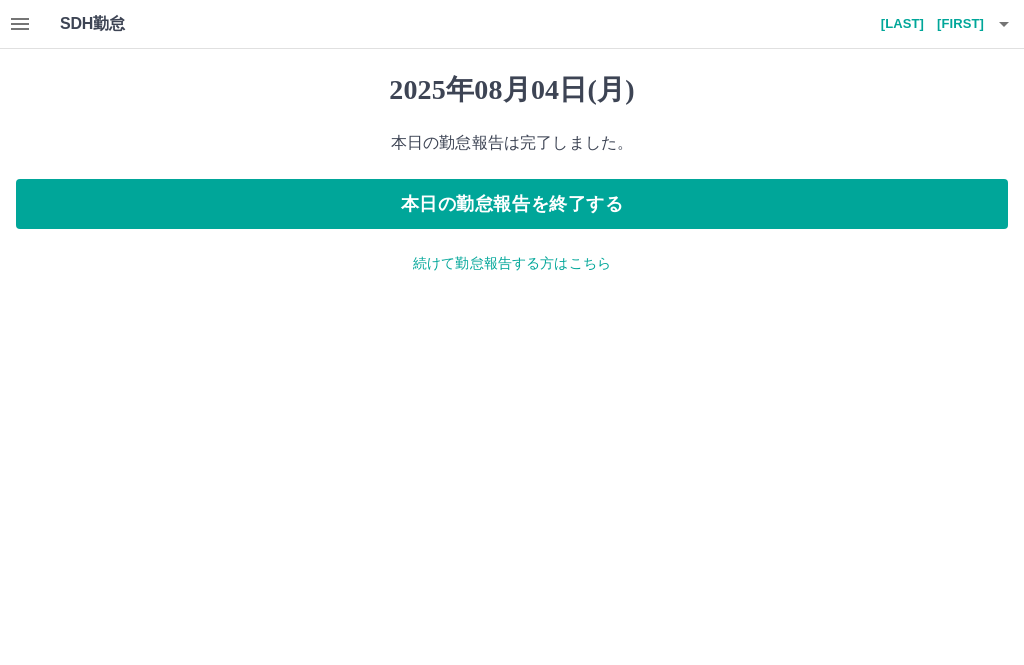 scroll, scrollTop: 0, scrollLeft: 0, axis: both 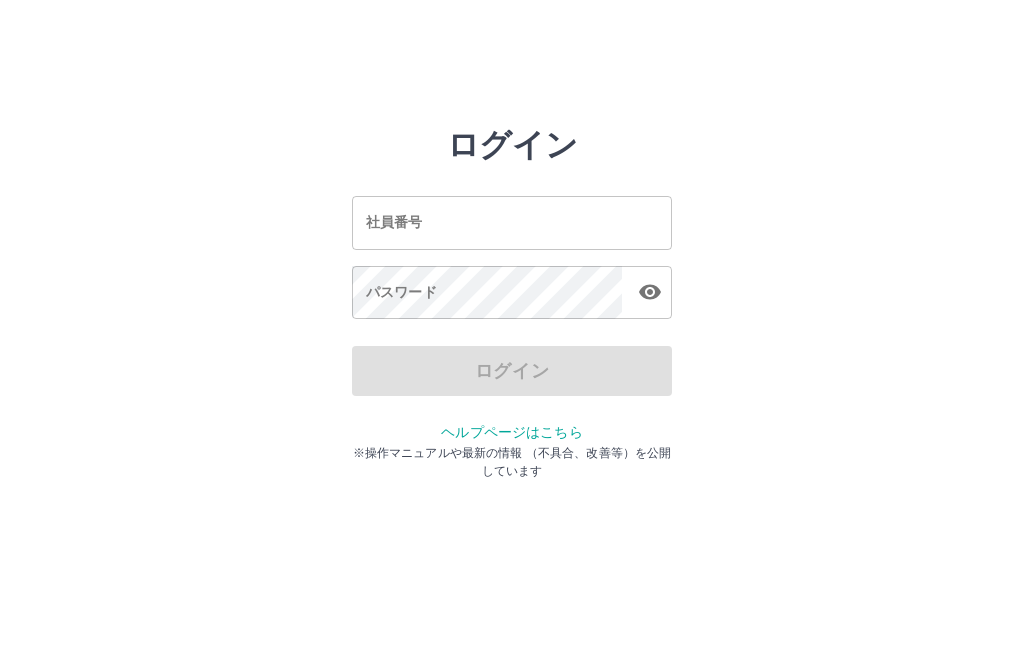click on "社員番号" at bounding box center (512, 222) 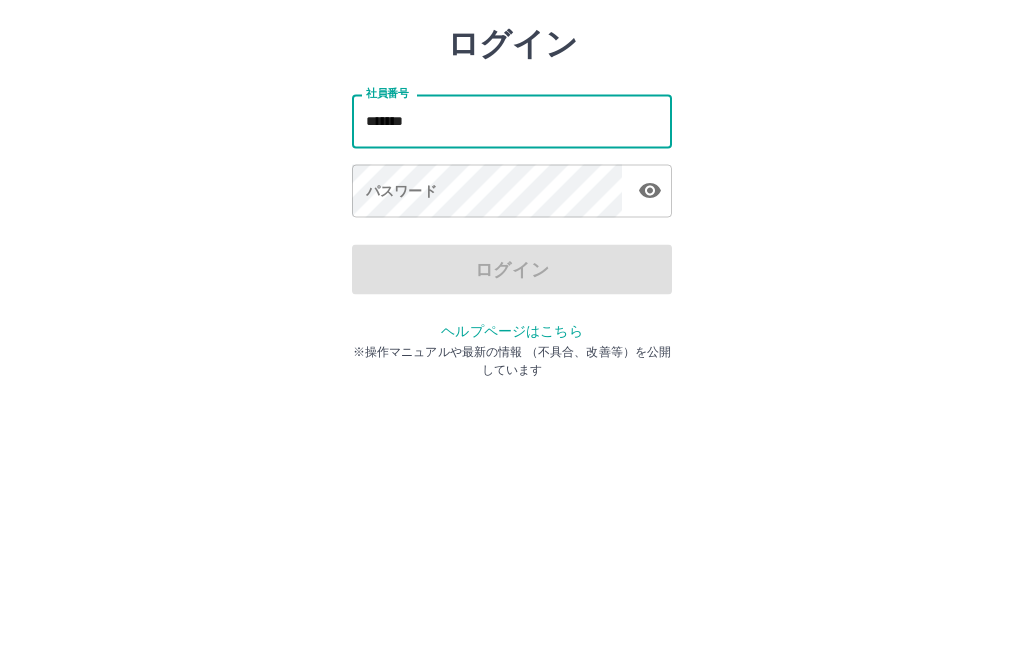 type on "*******" 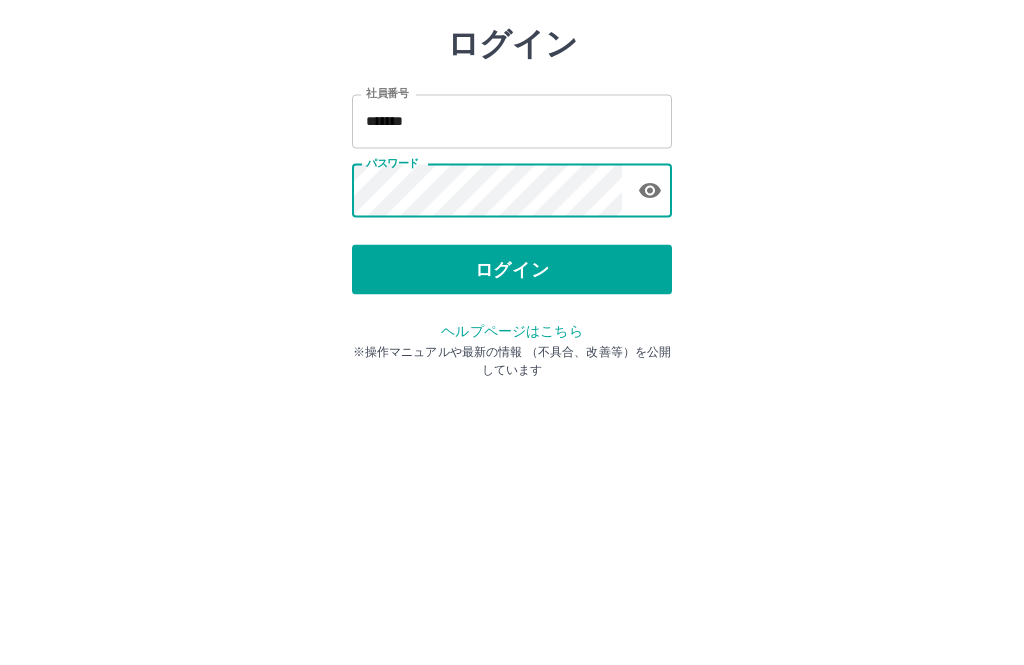 click on "ログイン" at bounding box center [512, 371] 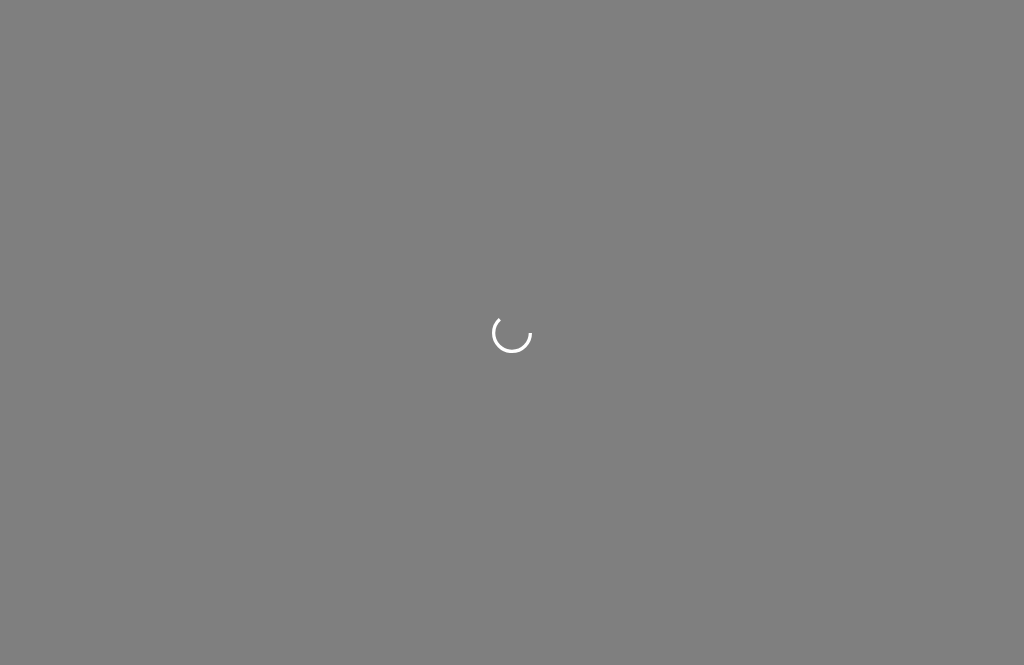 scroll, scrollTop: 0, scrollLeft: 0, axis: both 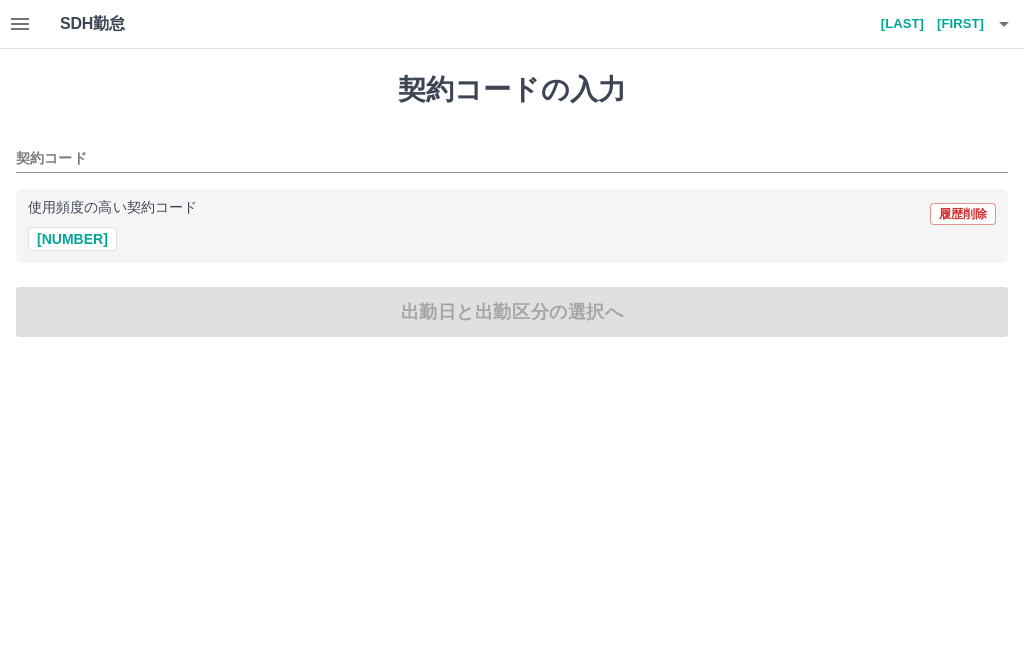 click on "[NUMBER]" at bounding box center (72, 239) 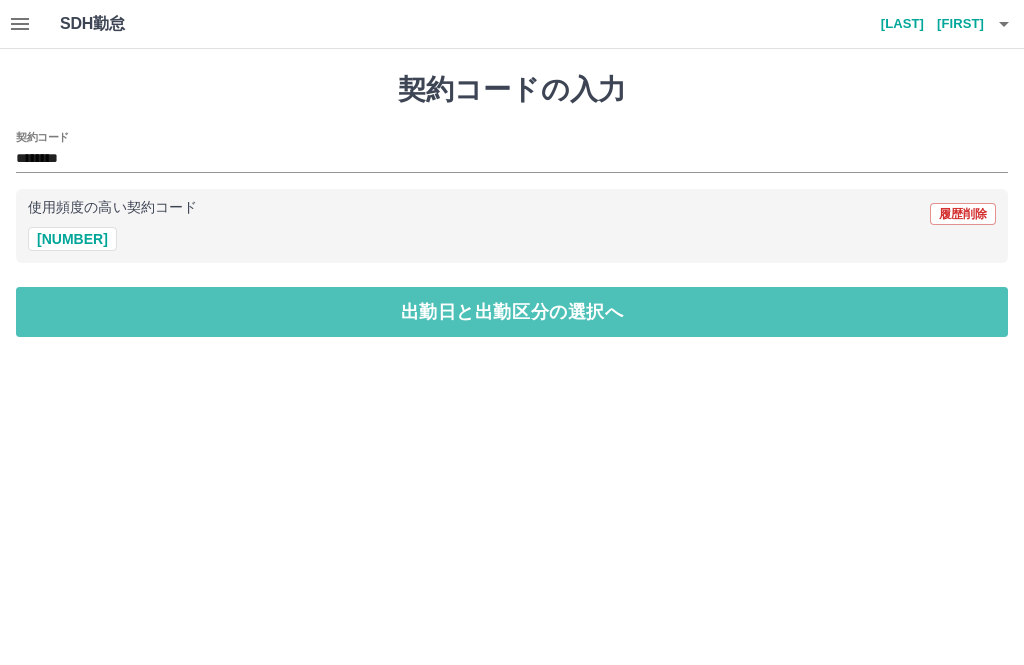 click on "出勤日と出勤区分の選択へ" at bounding box center [512, 312] 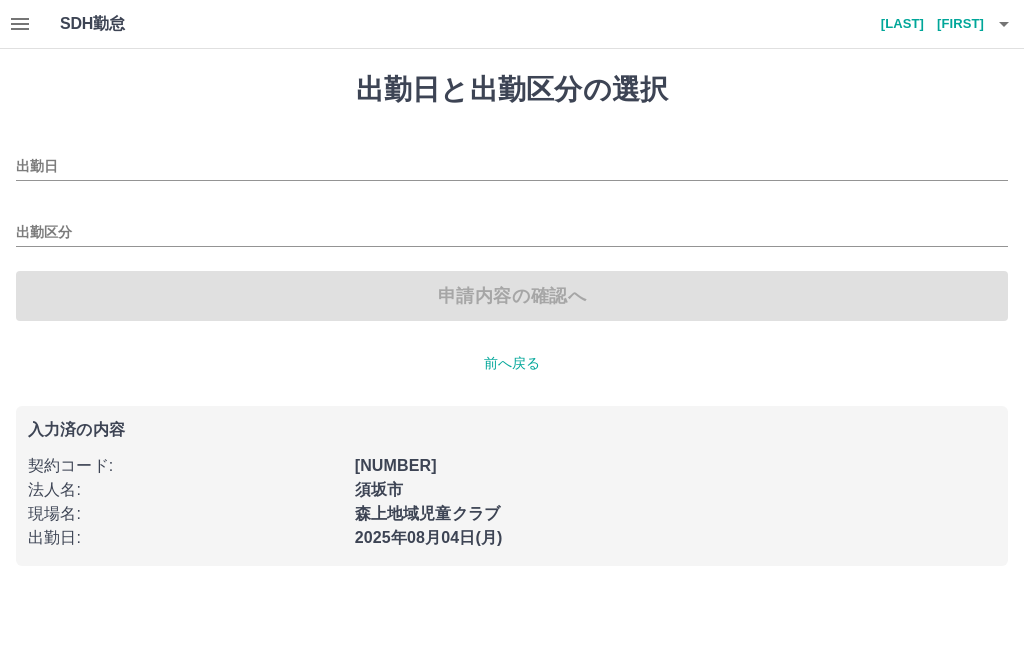 type on "**********" 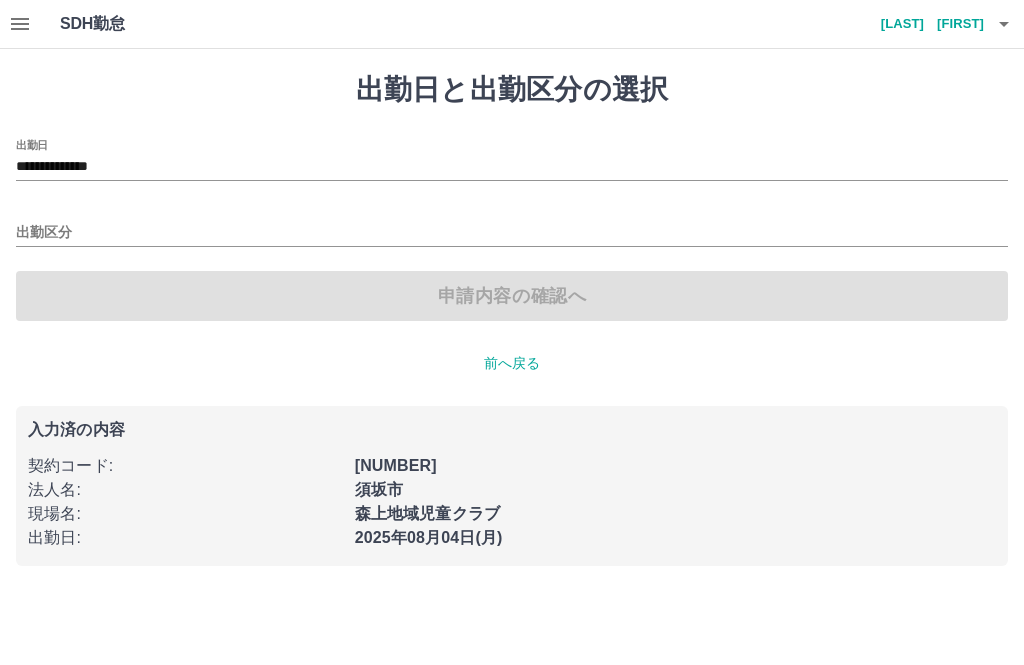 click on "出勤区分" at bounding box center (512, 233) 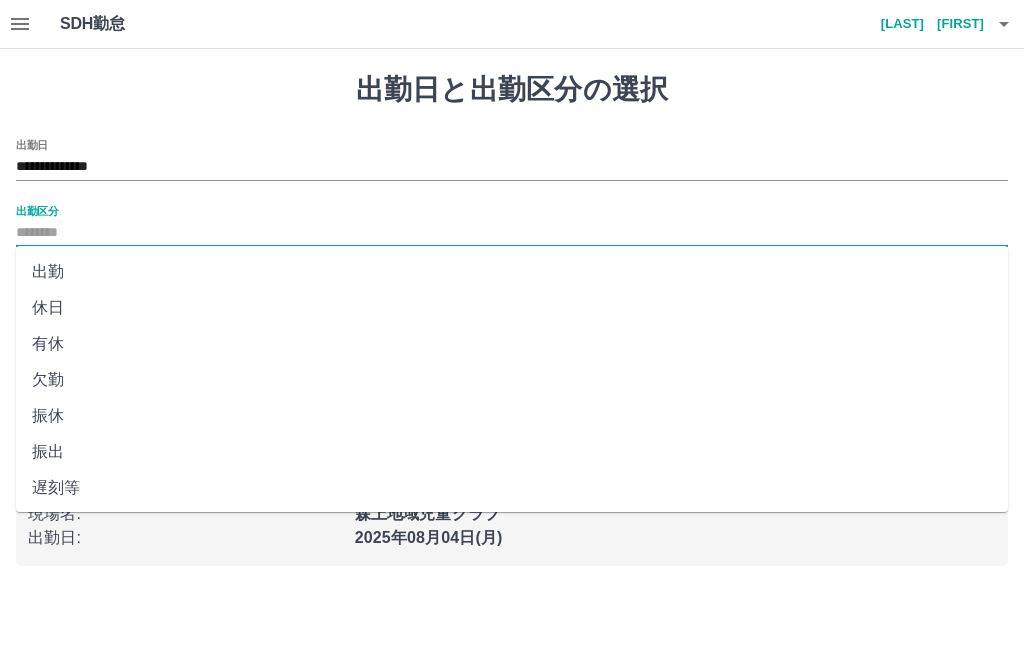 click on "出勤" at bounding box center [512, 272] 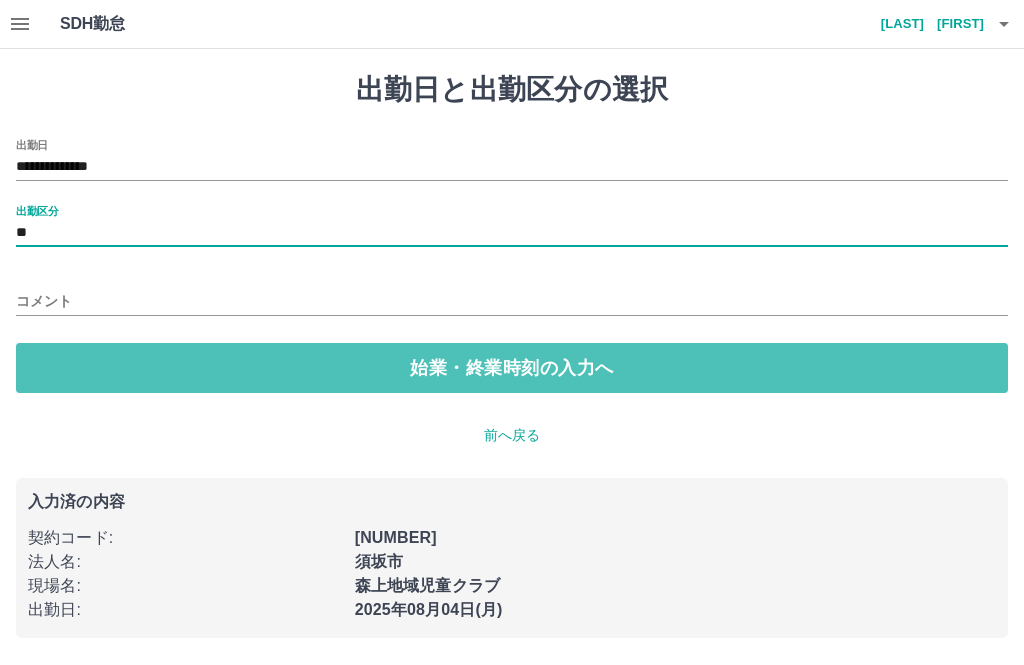 click on "始業・終業時刻の入力へ" at bounding box center (512, 368) 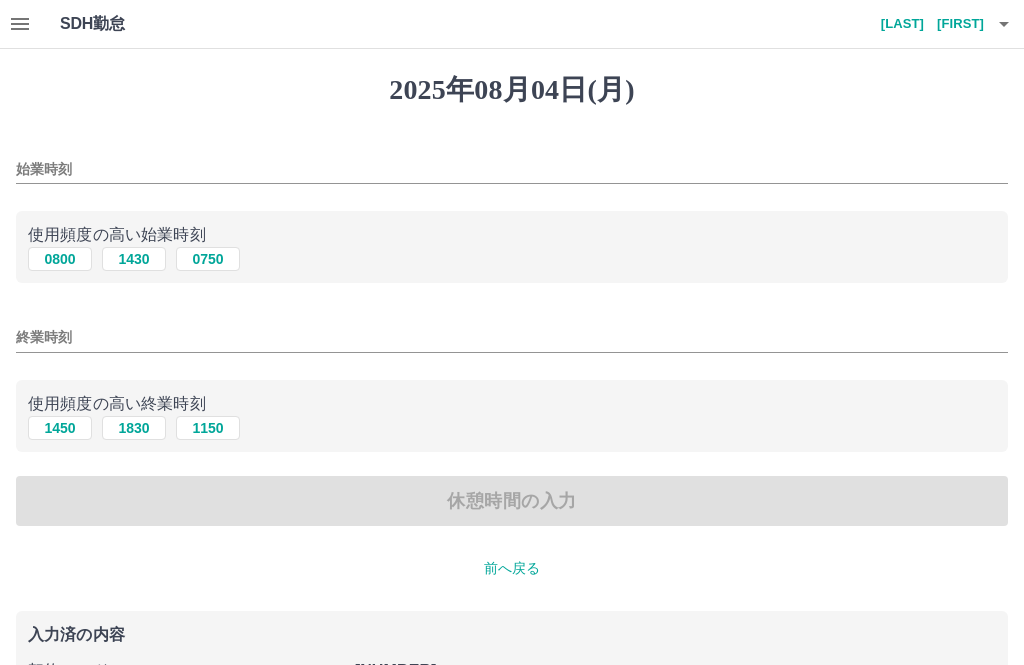 click on "始業時刻" at bounding box center [512, 169] 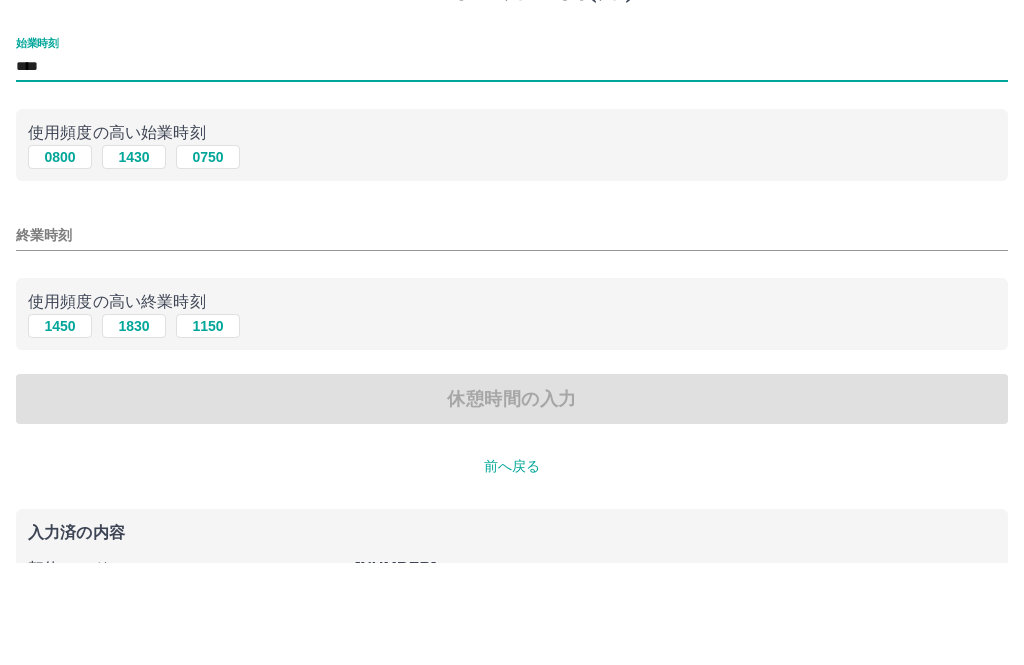 type on "****" 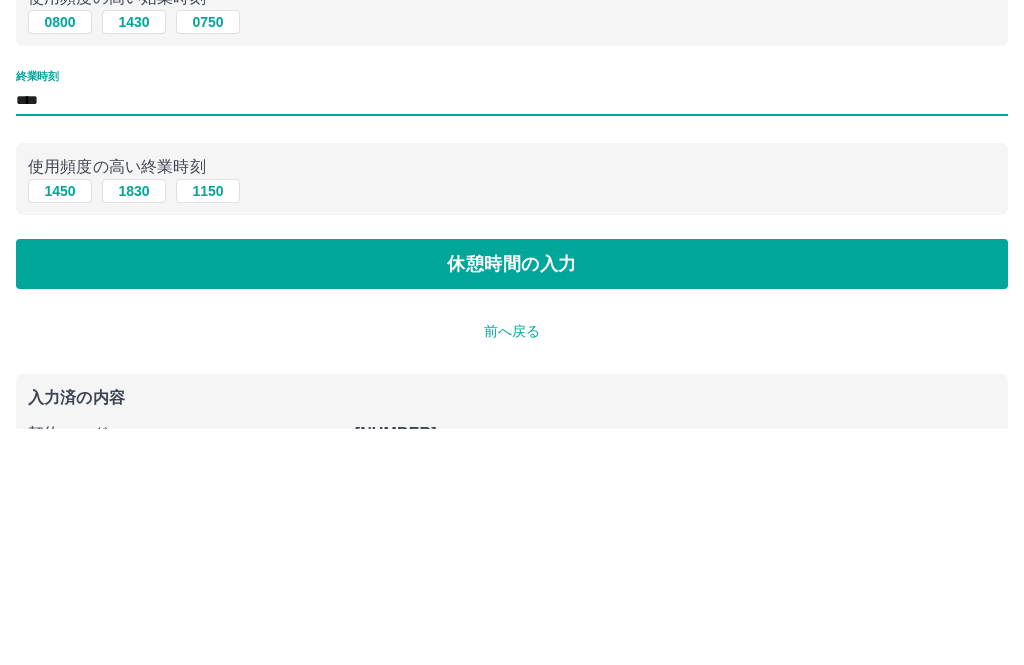 type on "****" 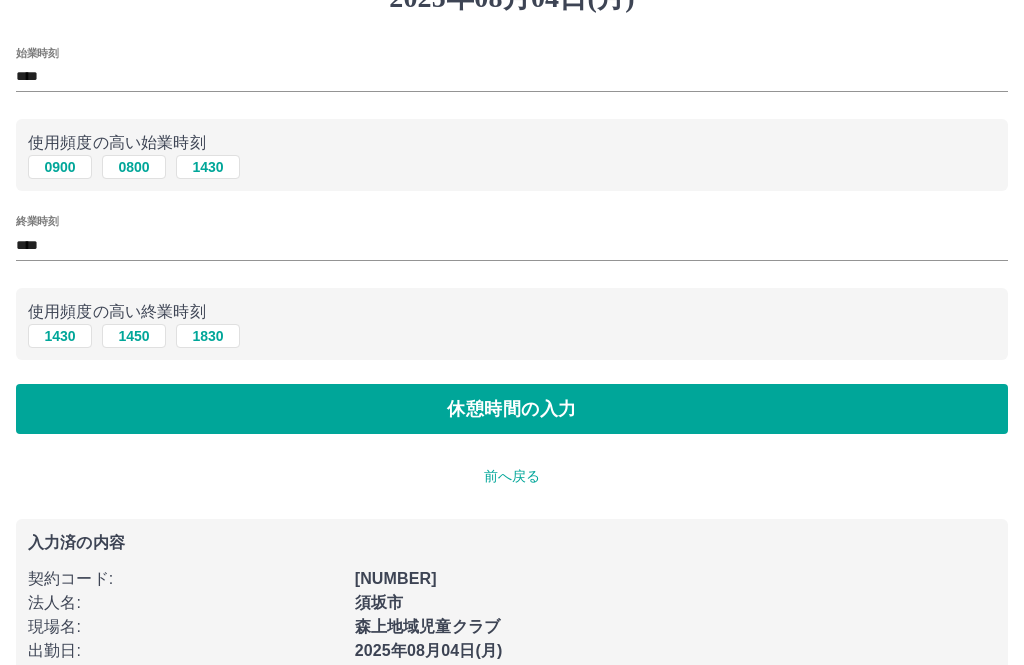 scroll, scrollTop: 0, scrollLeft: 0, axis: both 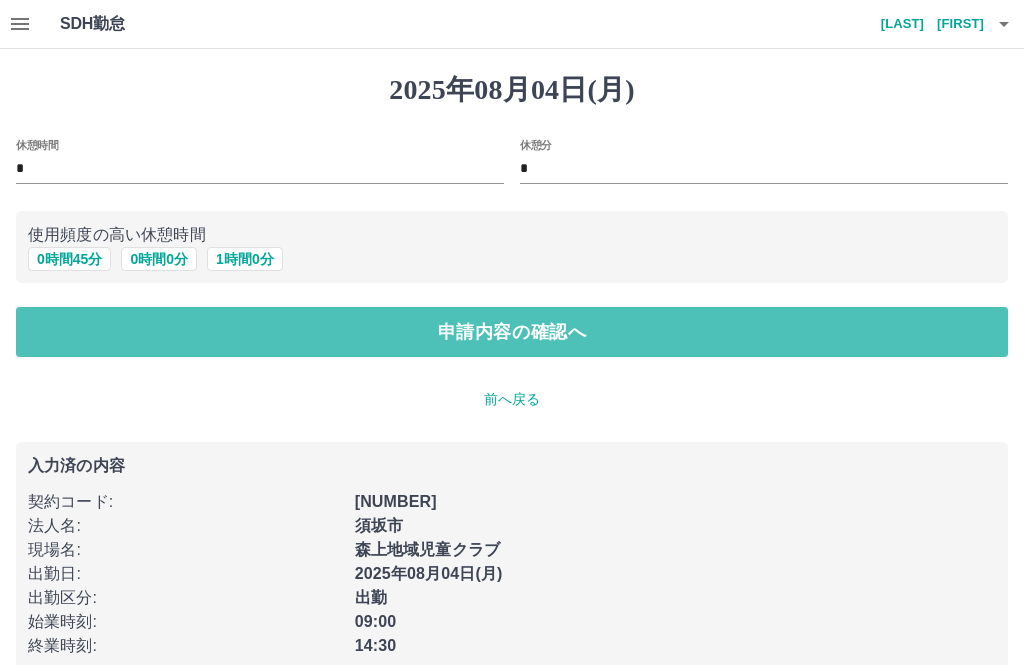 click on "申請内容の確認へ" at bounding box center (512, 332) 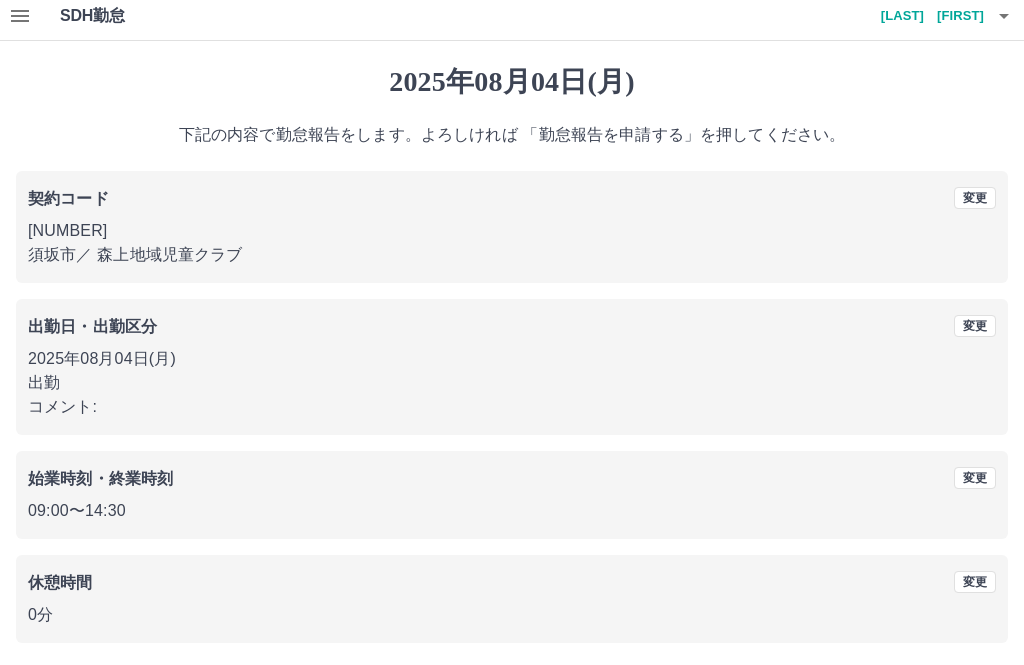 scroll, scrollTop: 19, scrollLeft: 0, axis: vertical 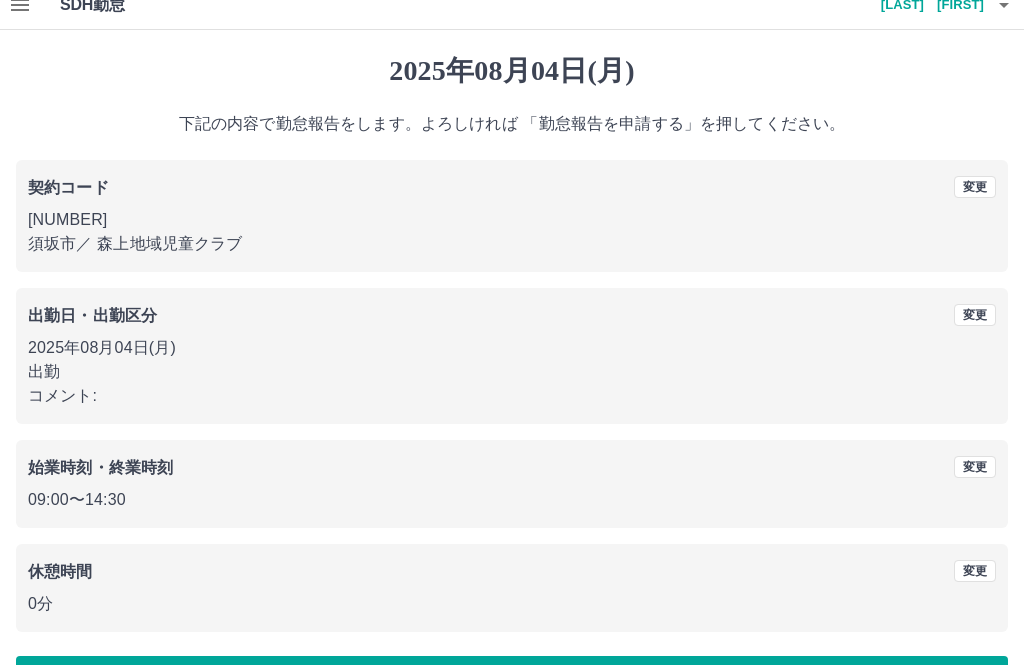 click on "勤怠報告を申請する" at bounding box center [512, 681] 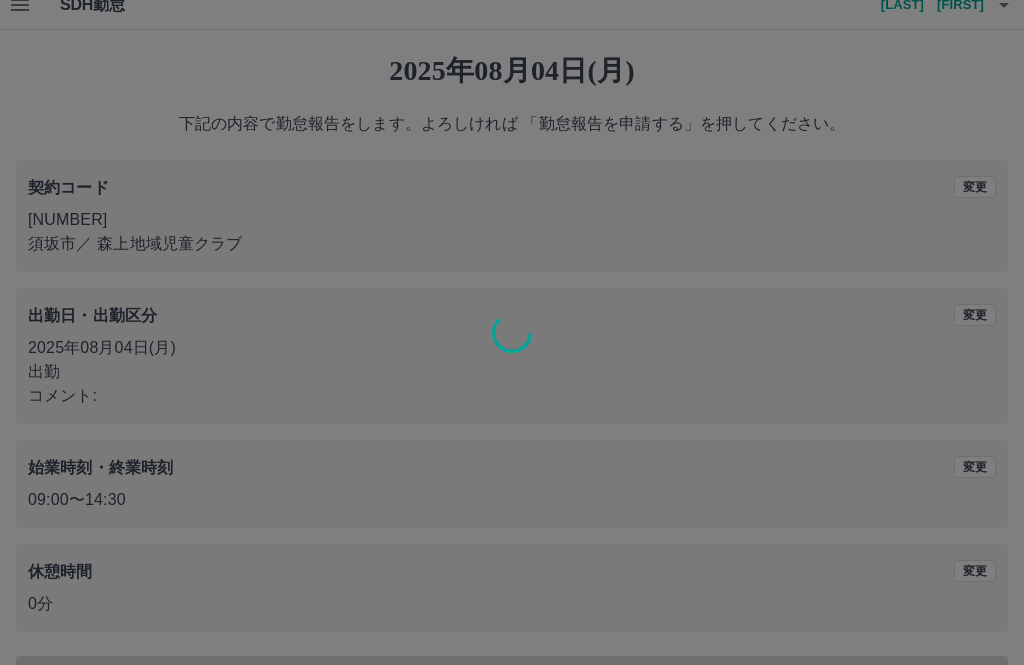 scroll, scrollTop: 0, scrollLeft: 0, axis: both 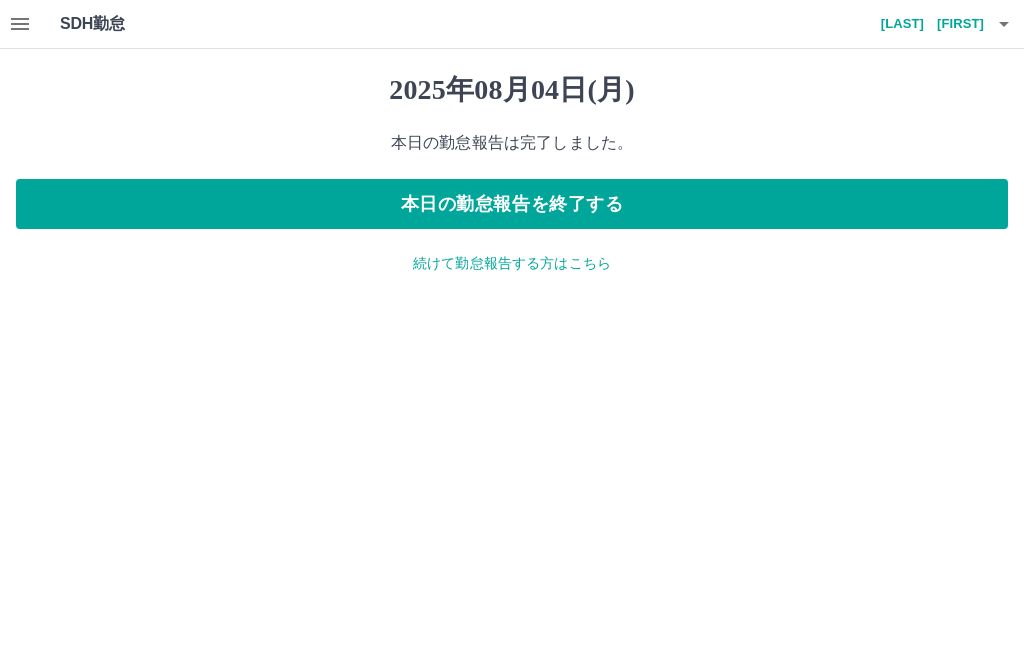 click 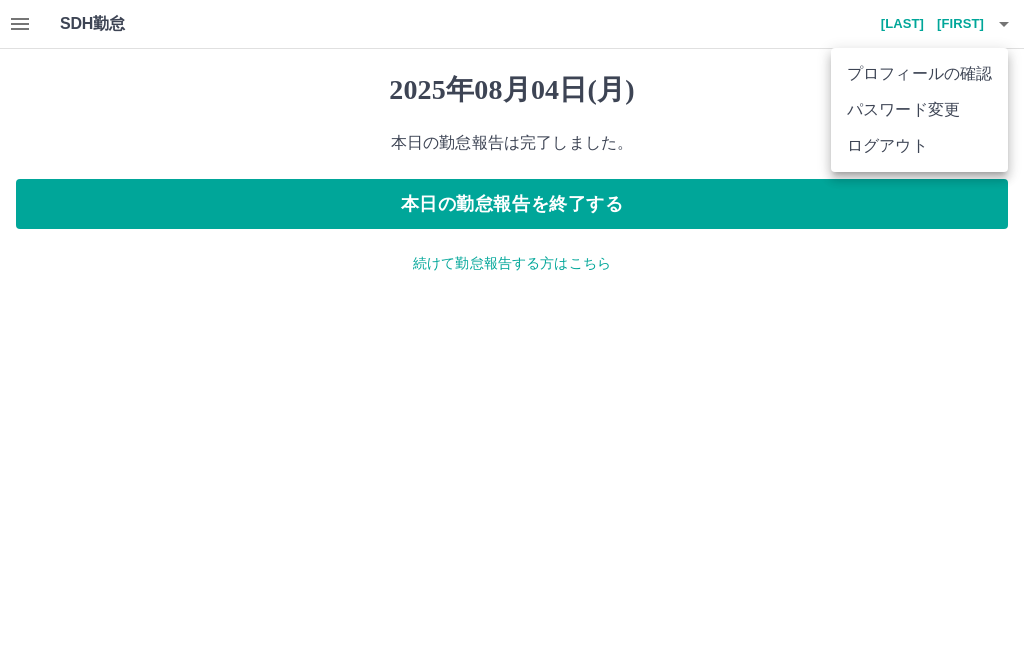 click on "ログアウト" at bounding box center [919, 146] 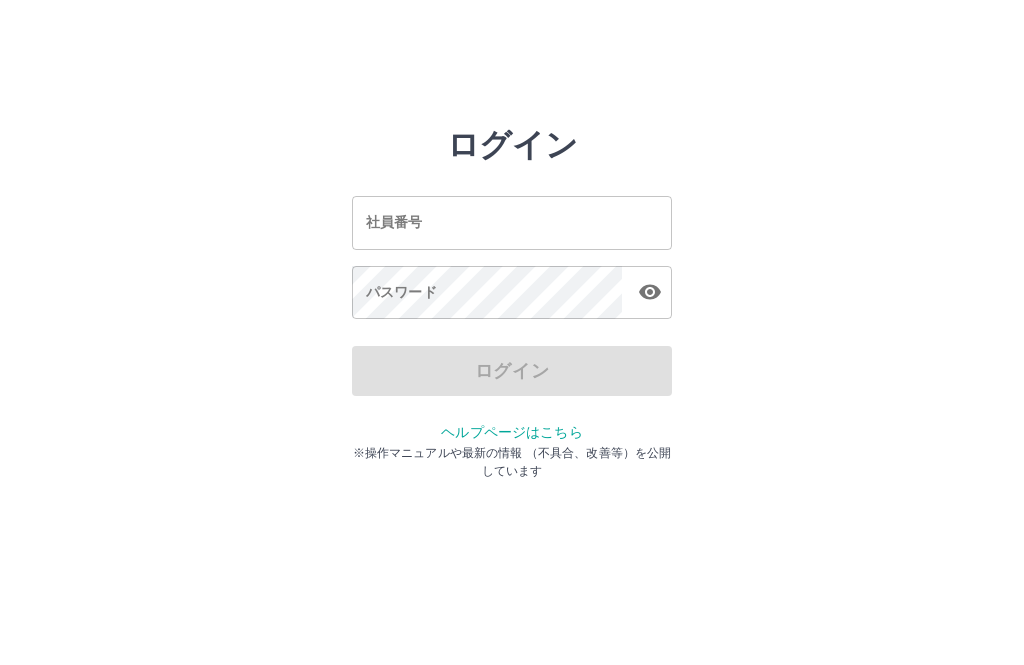 scroll, scrollTop: 0, scrollLeft: 0, axis: both 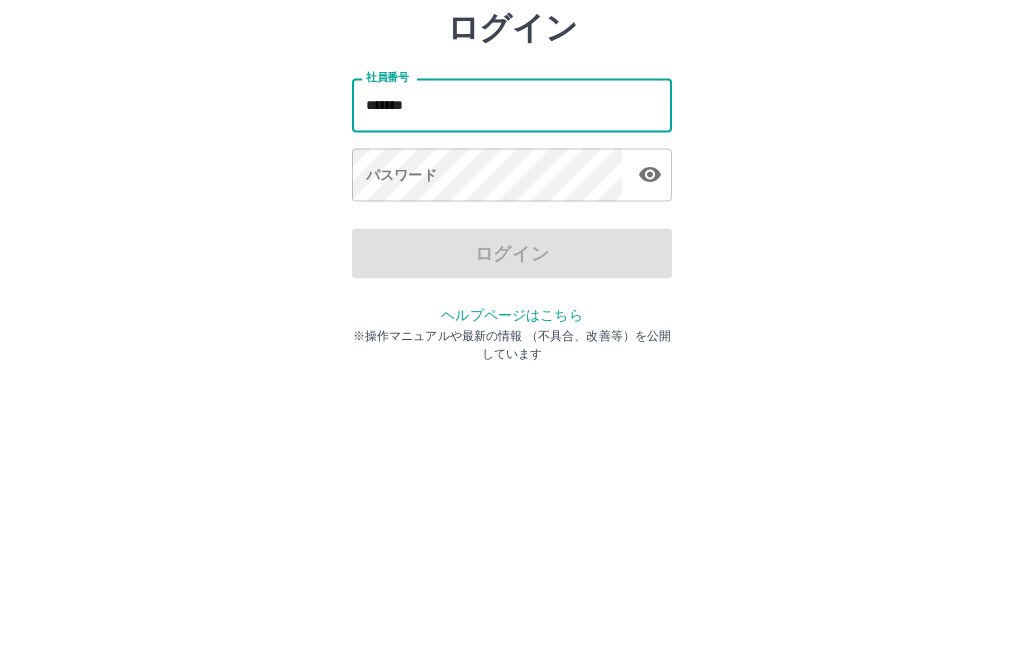 type on "*******" 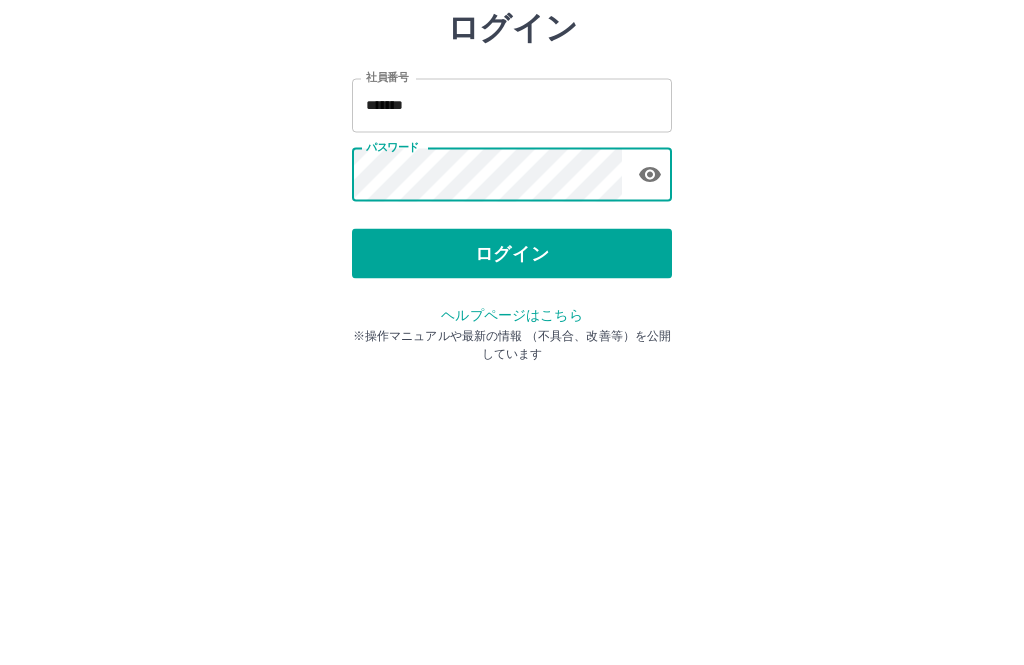 click on "ログイン" at bounding box center [512, 371] 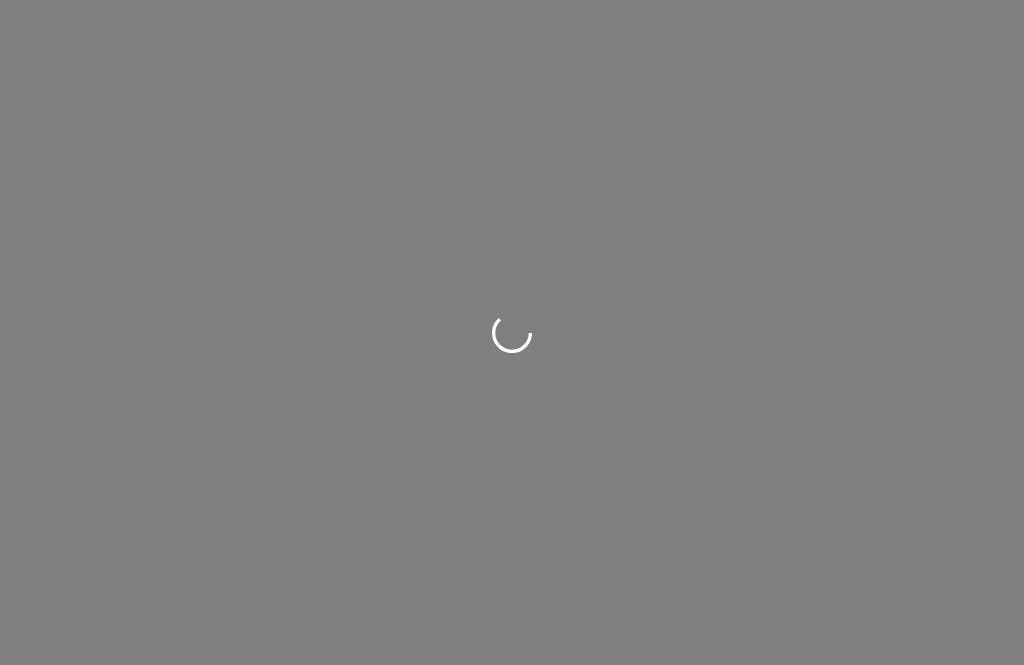scroll, scrollTop: 0, scrollLeft: 0, axis: both 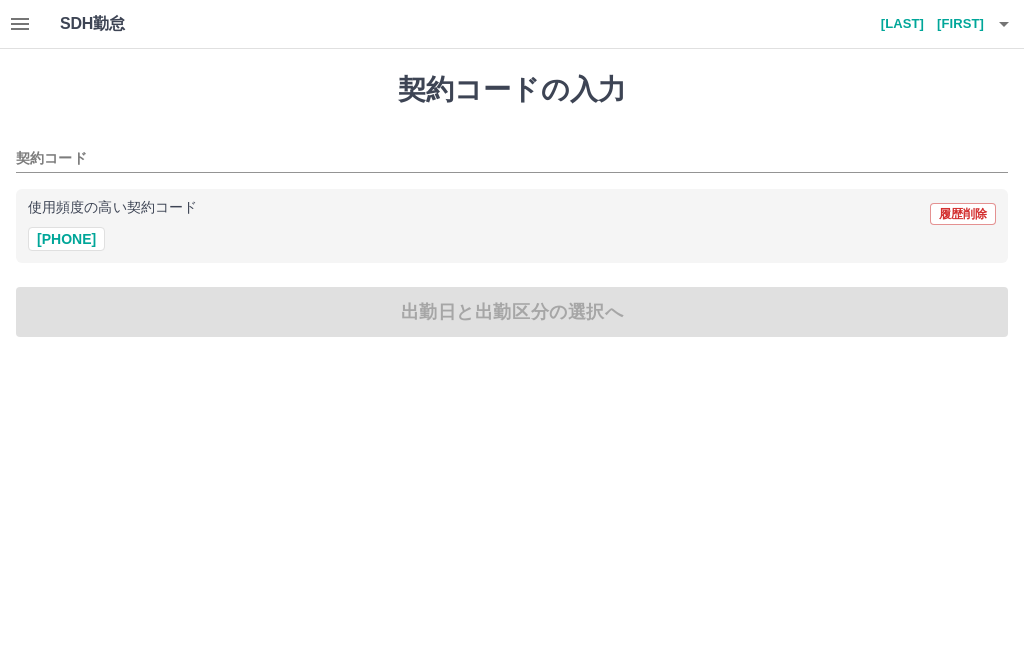 click on "[PHONE]" at bounding box center (66, 239) 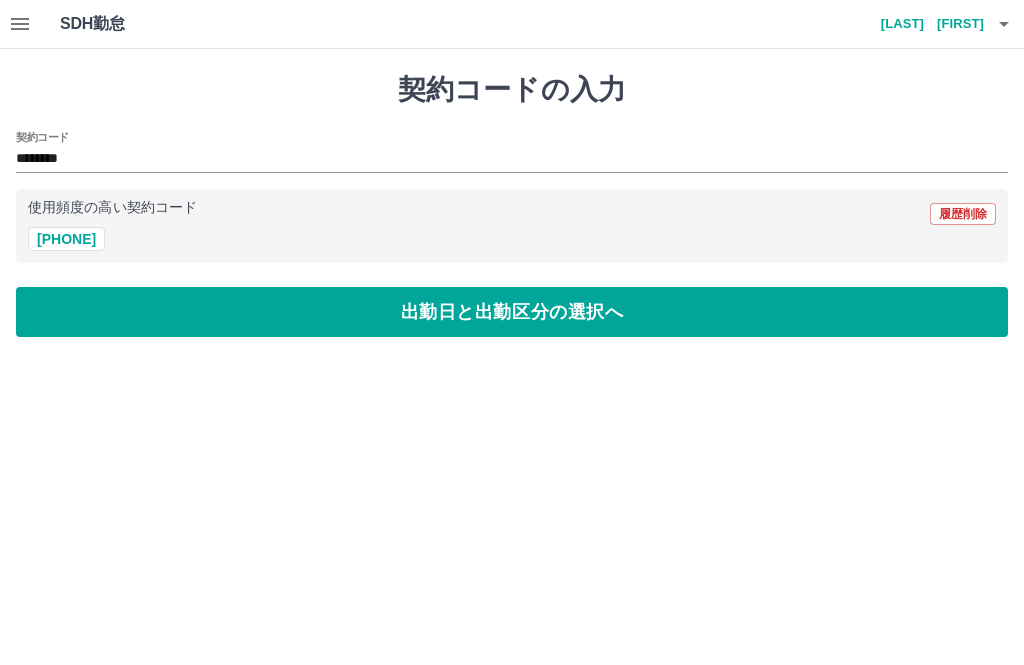 click on "出勤日と出勤区分の選択へ" at bounding box center (512, 312) 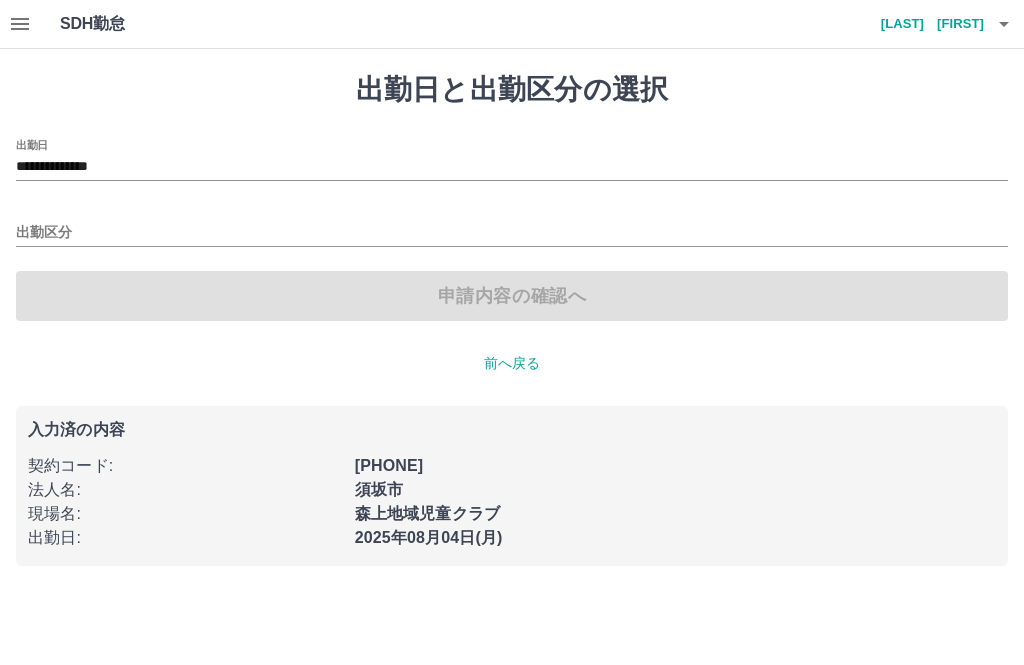 click on "出勤区分" at bounding box center [512, 233] 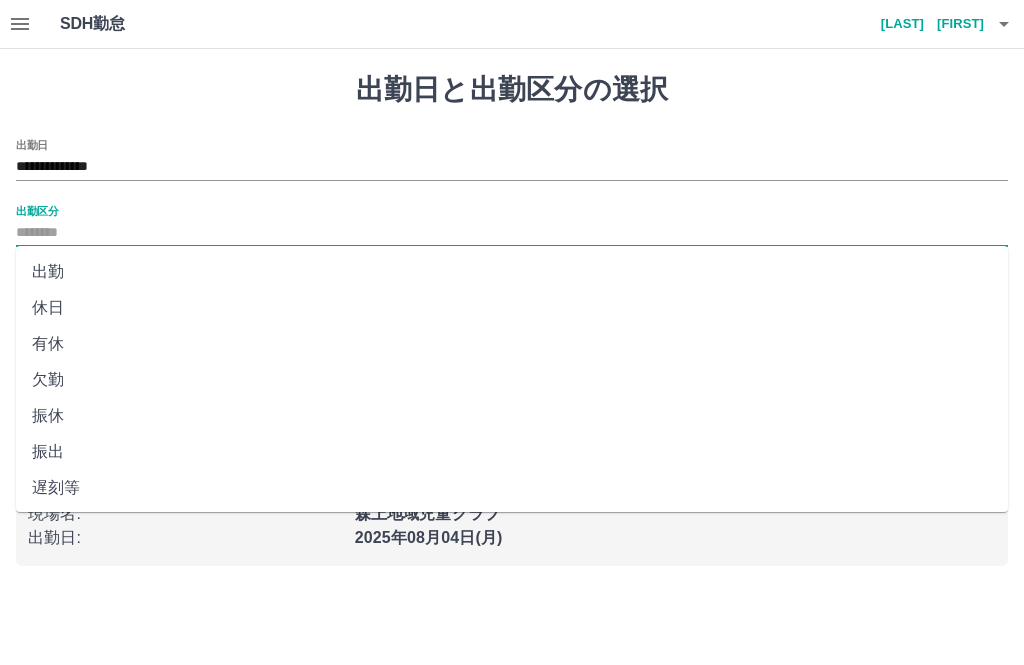 click on "出勤" at bounding box center (512, 272) 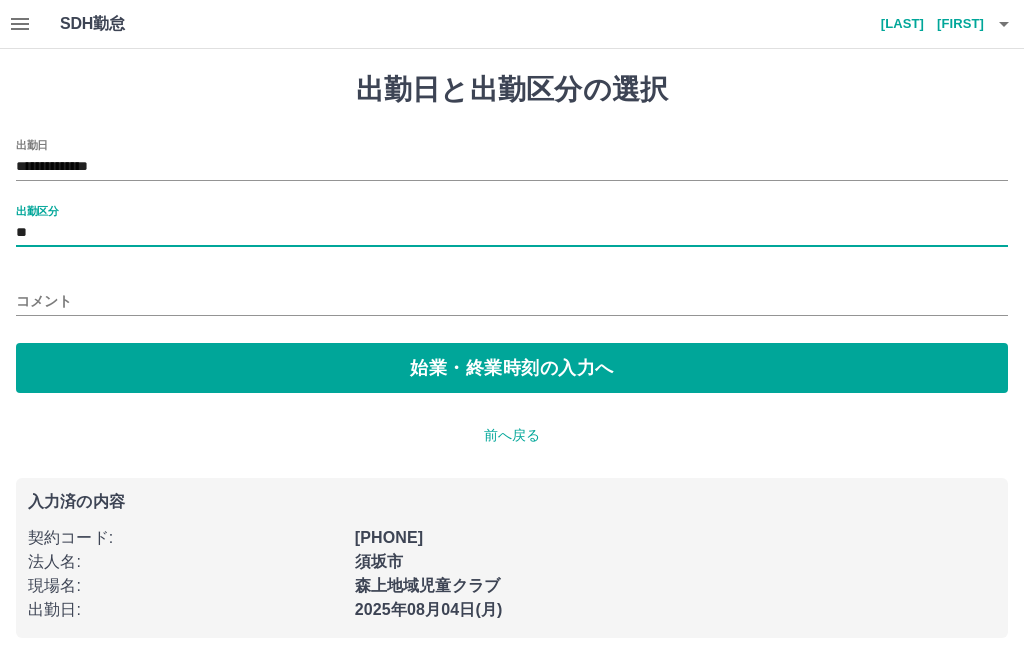 type on "**" 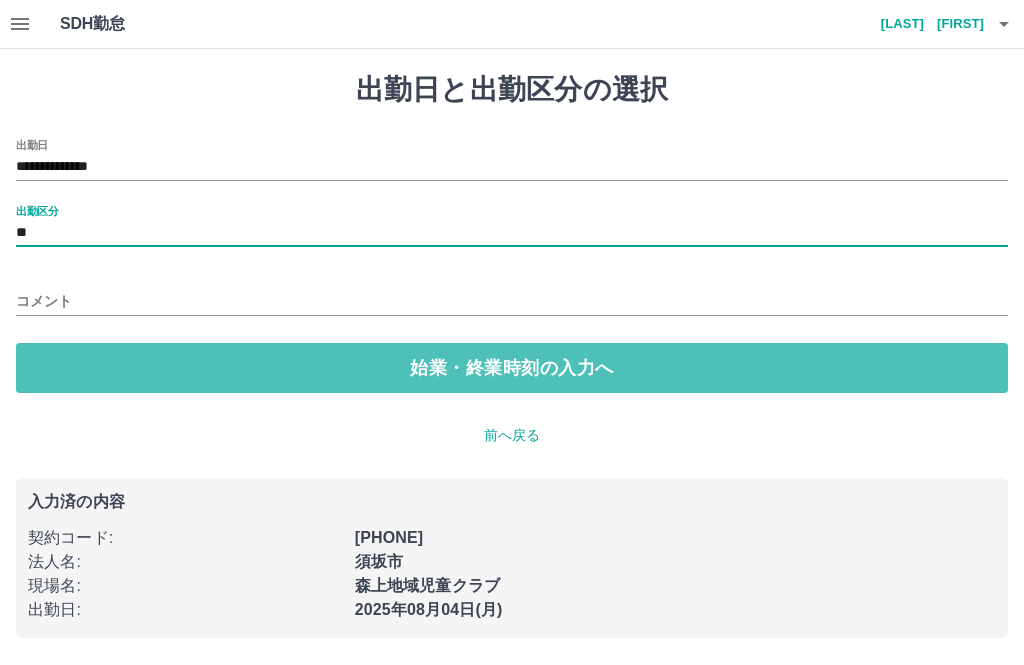 click on "始業・終業時刻の入力へ" at bounding box center [512, 368] 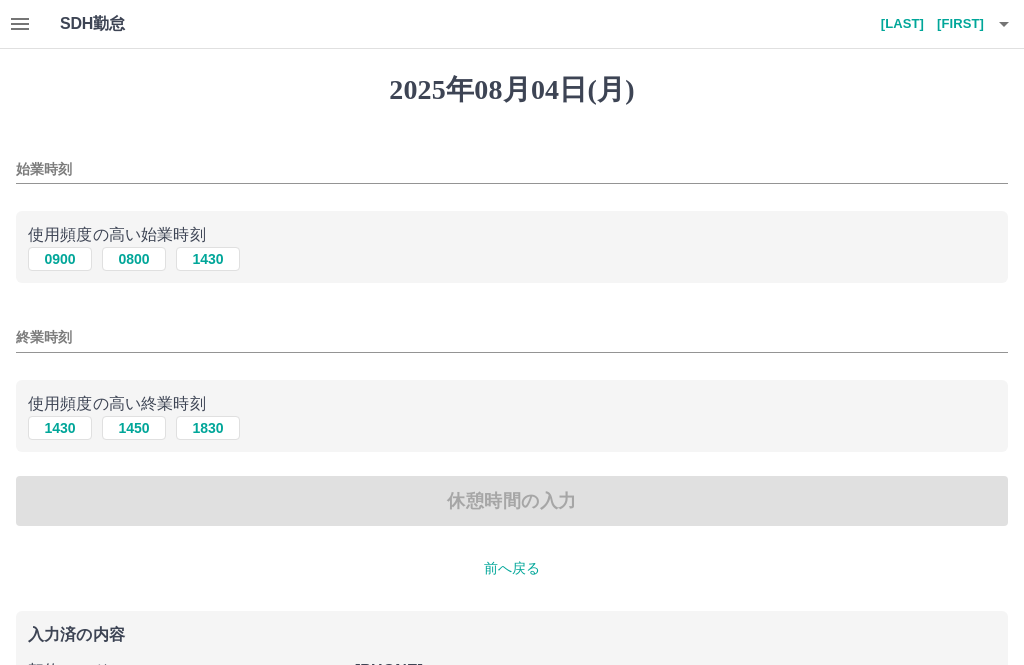 click on "始業時刻" at bounding box center (512, 169) 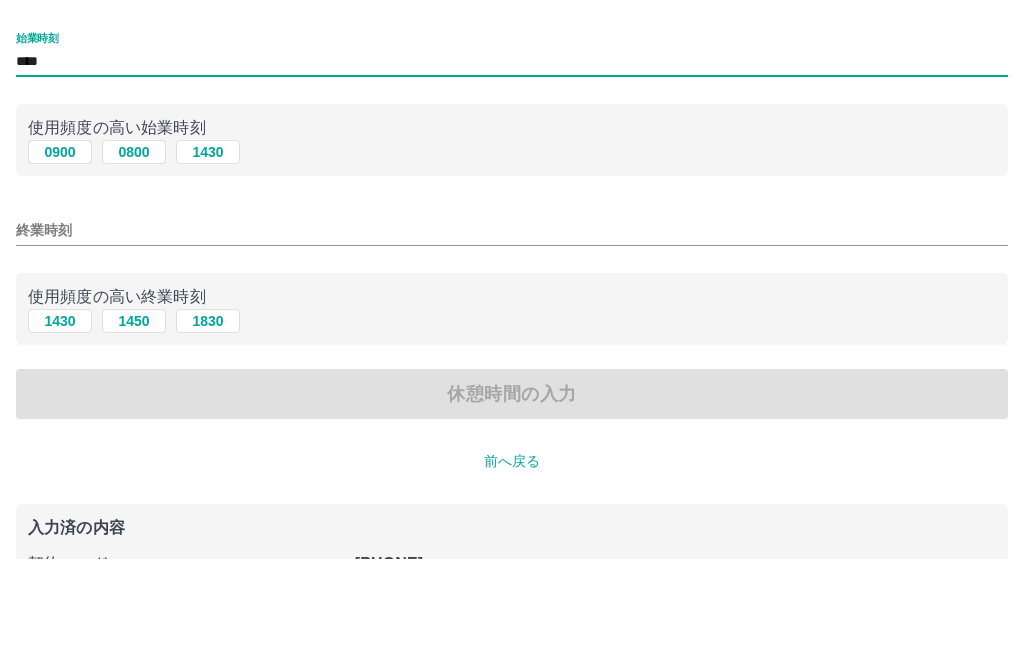 type on "****" 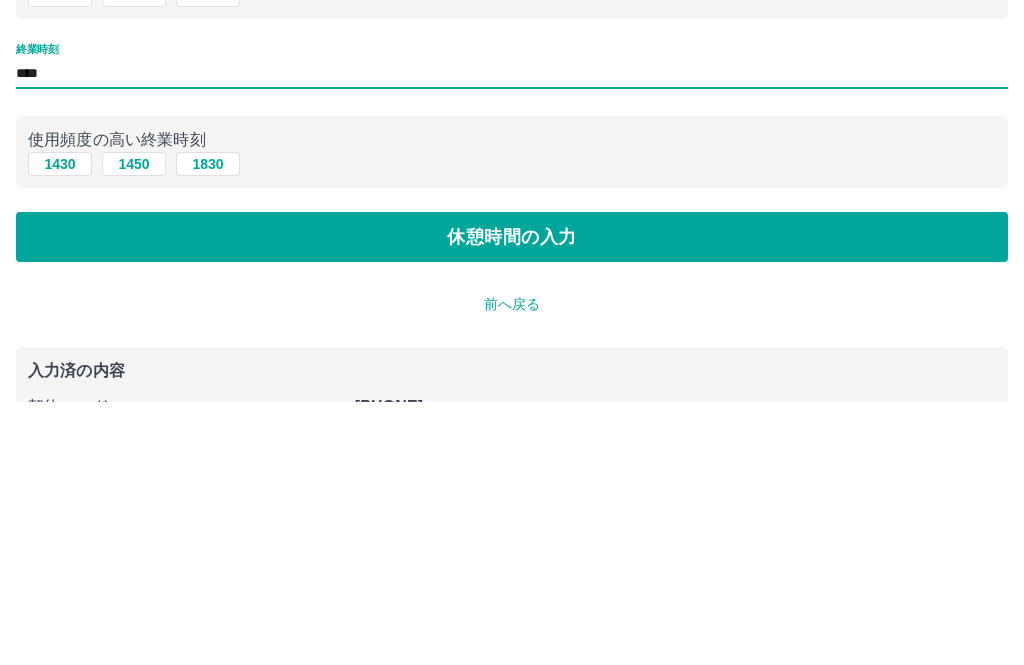 type on "****" 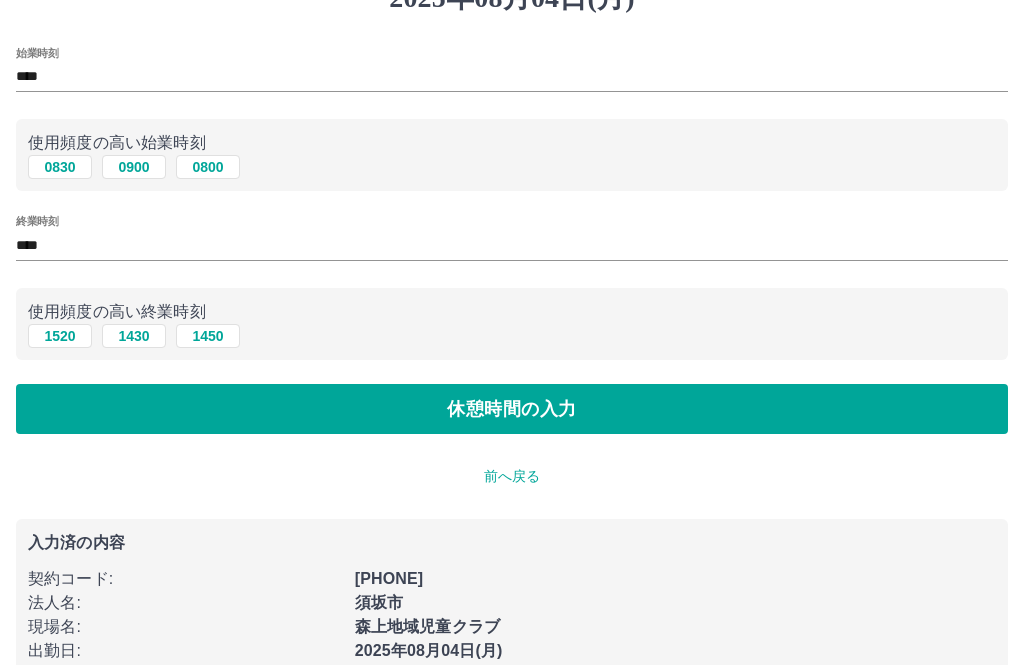 scroll, scrollTop: 0, scrollLeft: 0, axis: both 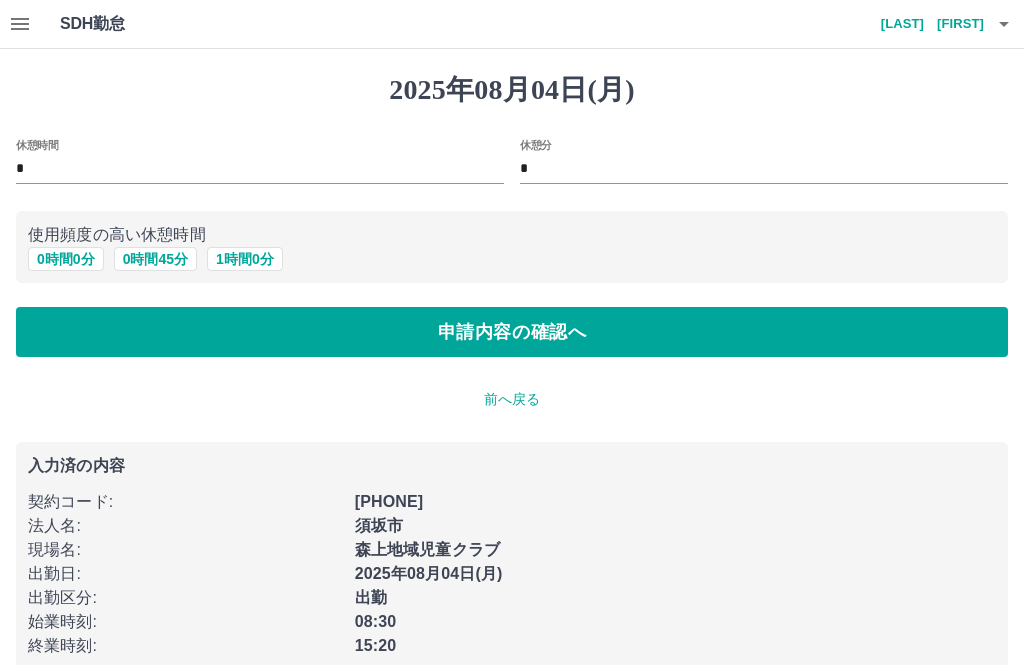 click on "0 時間 45 分" at bounding box center (155, 259) 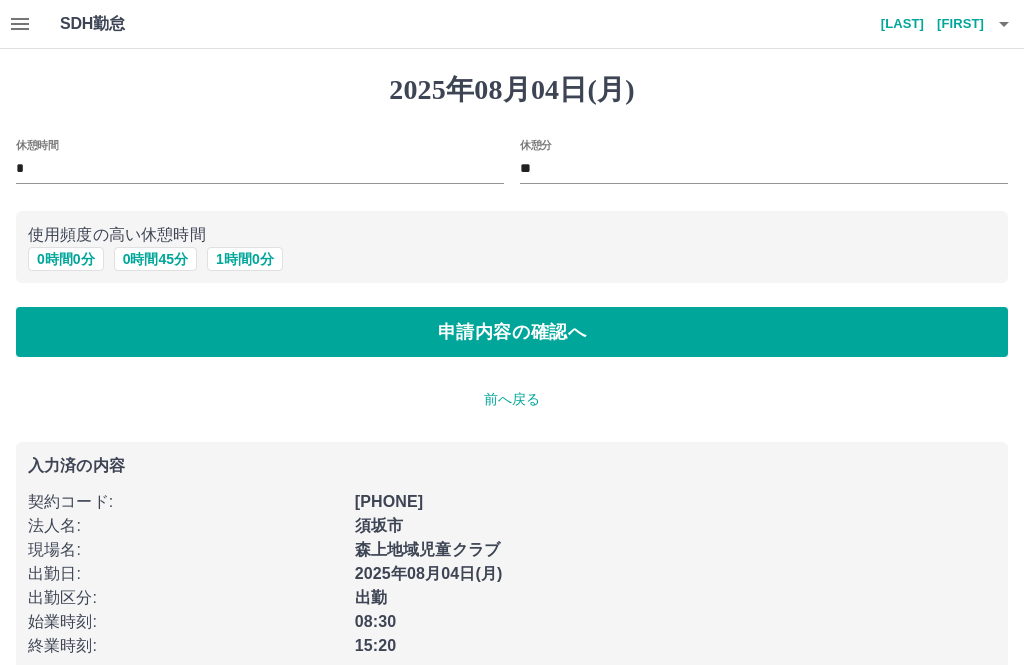 click on "申請内容の確認へ" at bounding box center [512, 332] 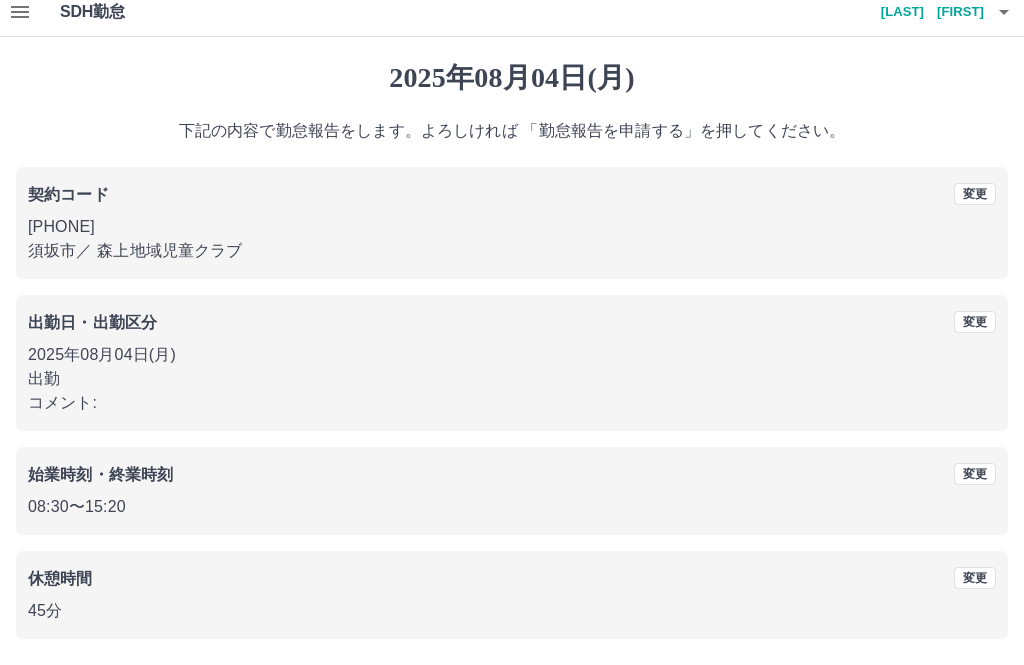 scroll, scrollTop: 19, scrollLeft: 0, axis: vertical 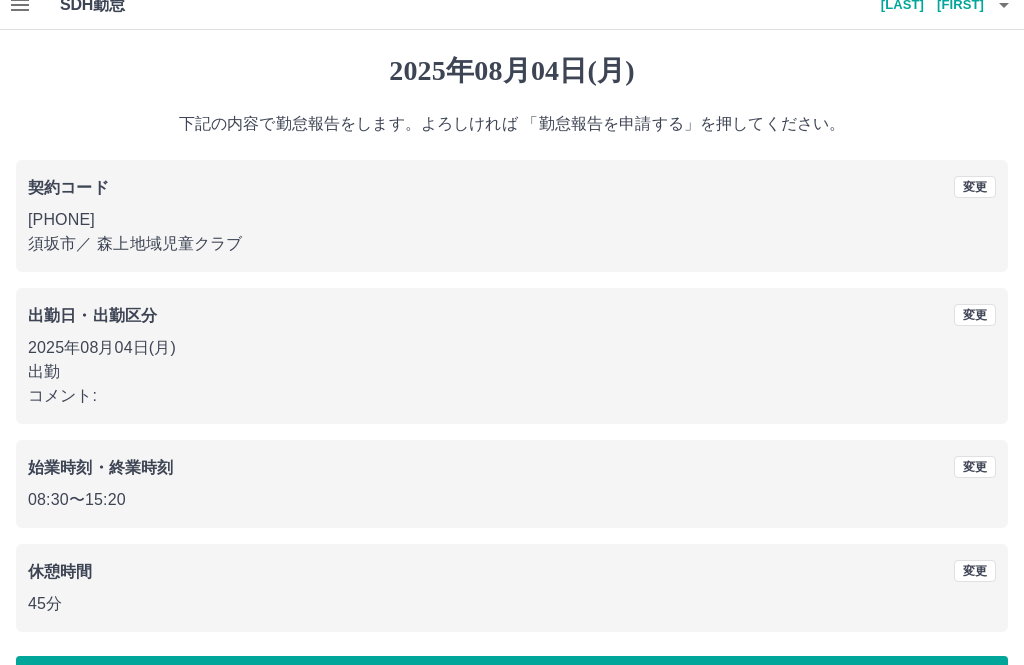 click on "勤怠報告を申請する" at bounding box center [512, 681] 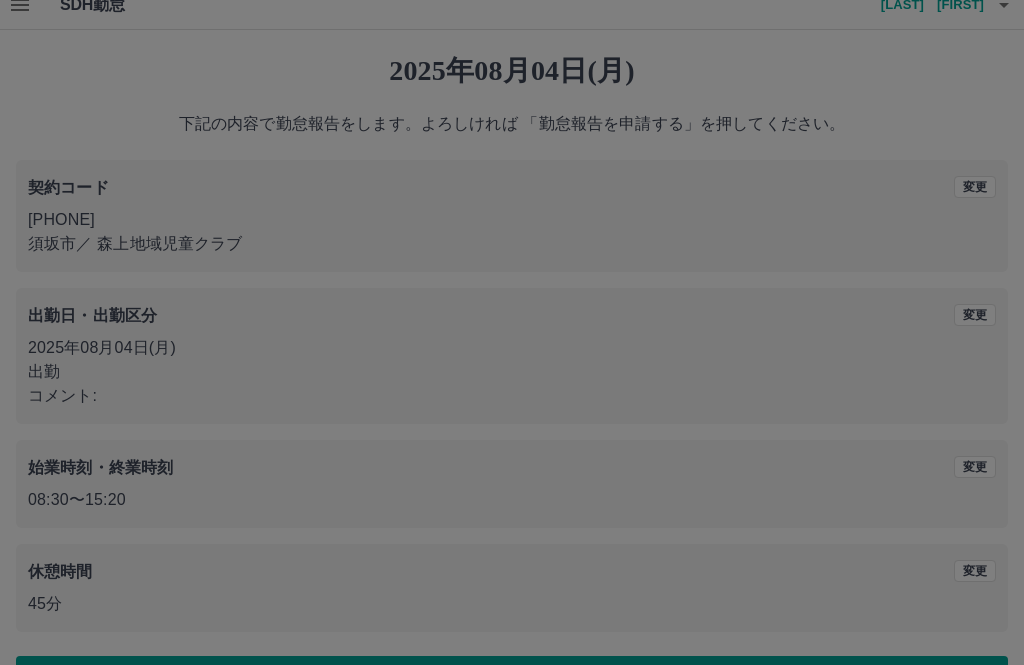 scroll, scrollTop: 0, scrollLeft: 0, axis: both 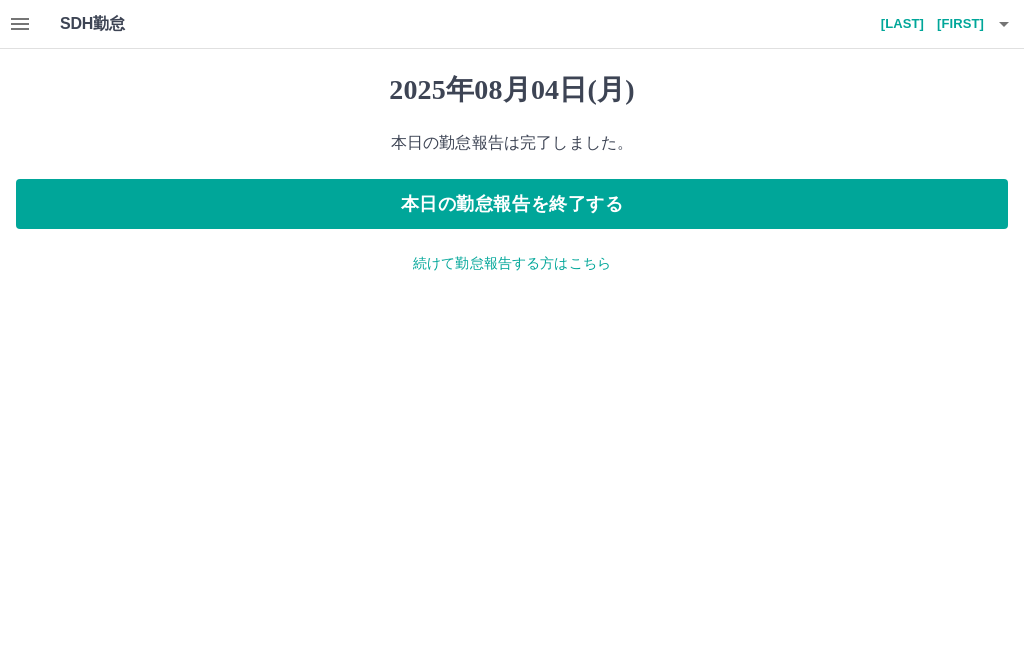click on "本日の勤怠報告を終了する" at bounding box center (512, 204) 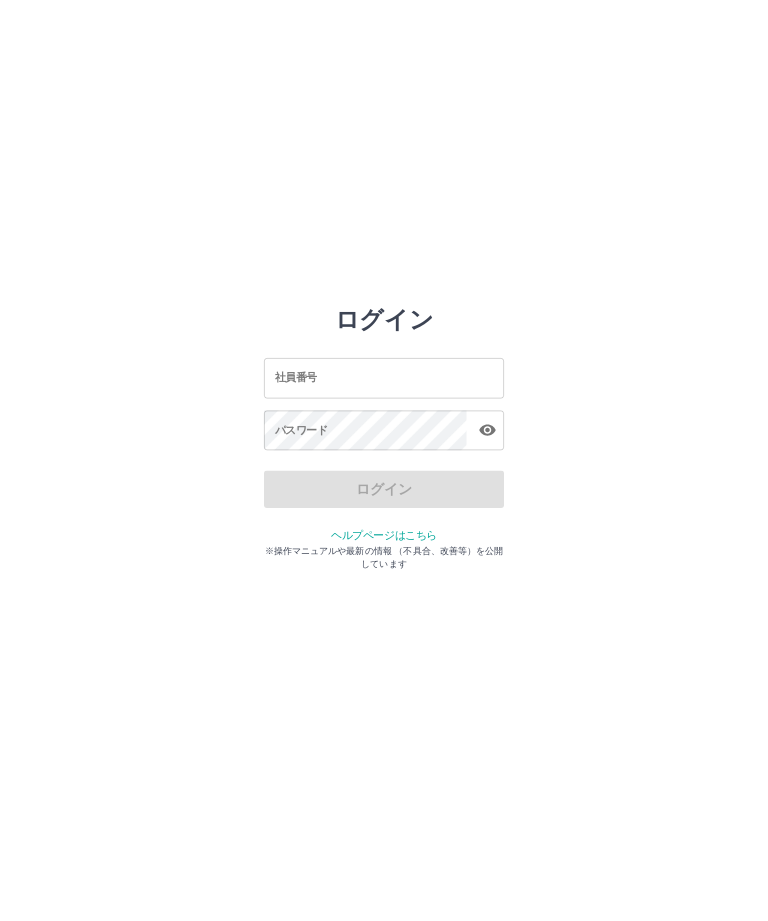 scroll, scrollTop: 0, scrollLeft: 0, axis: both 